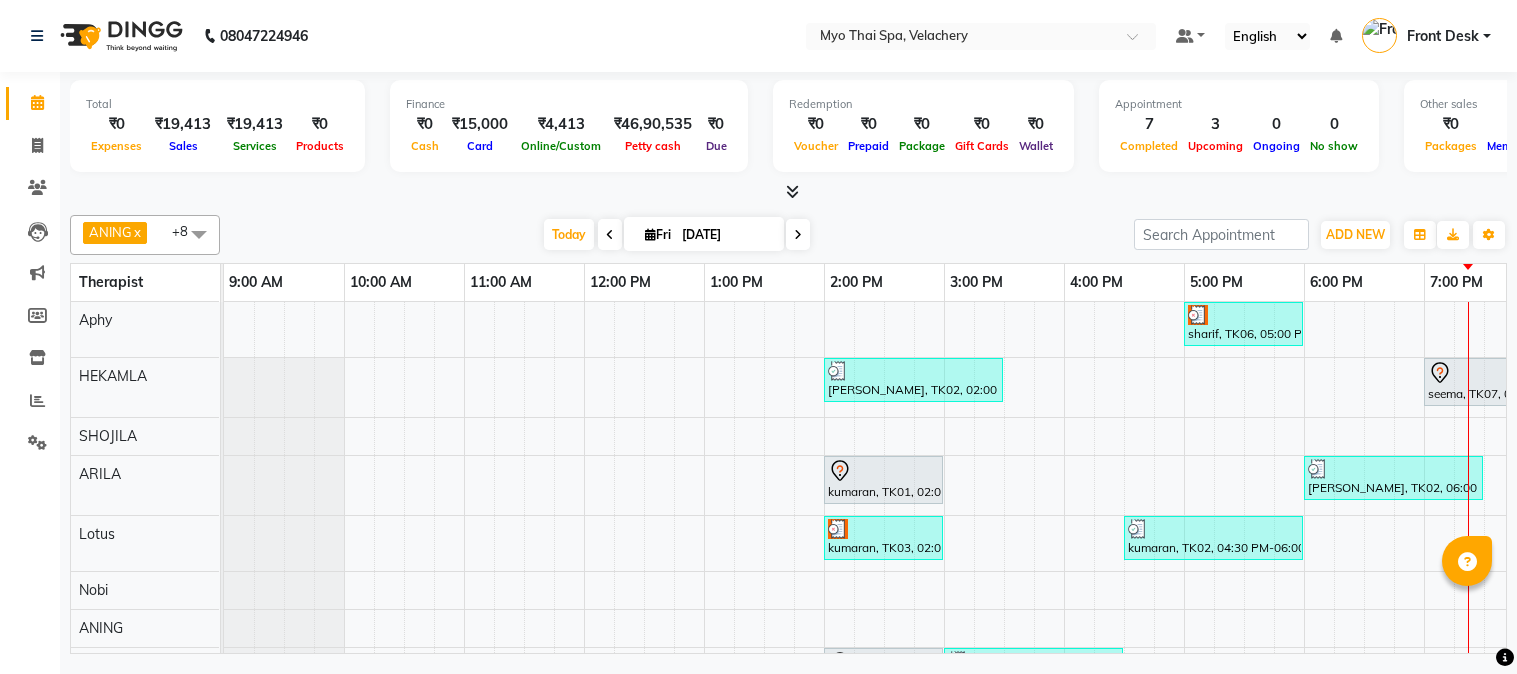 scroll, scrollTop: 0, scrollLeft: 0, axis: both 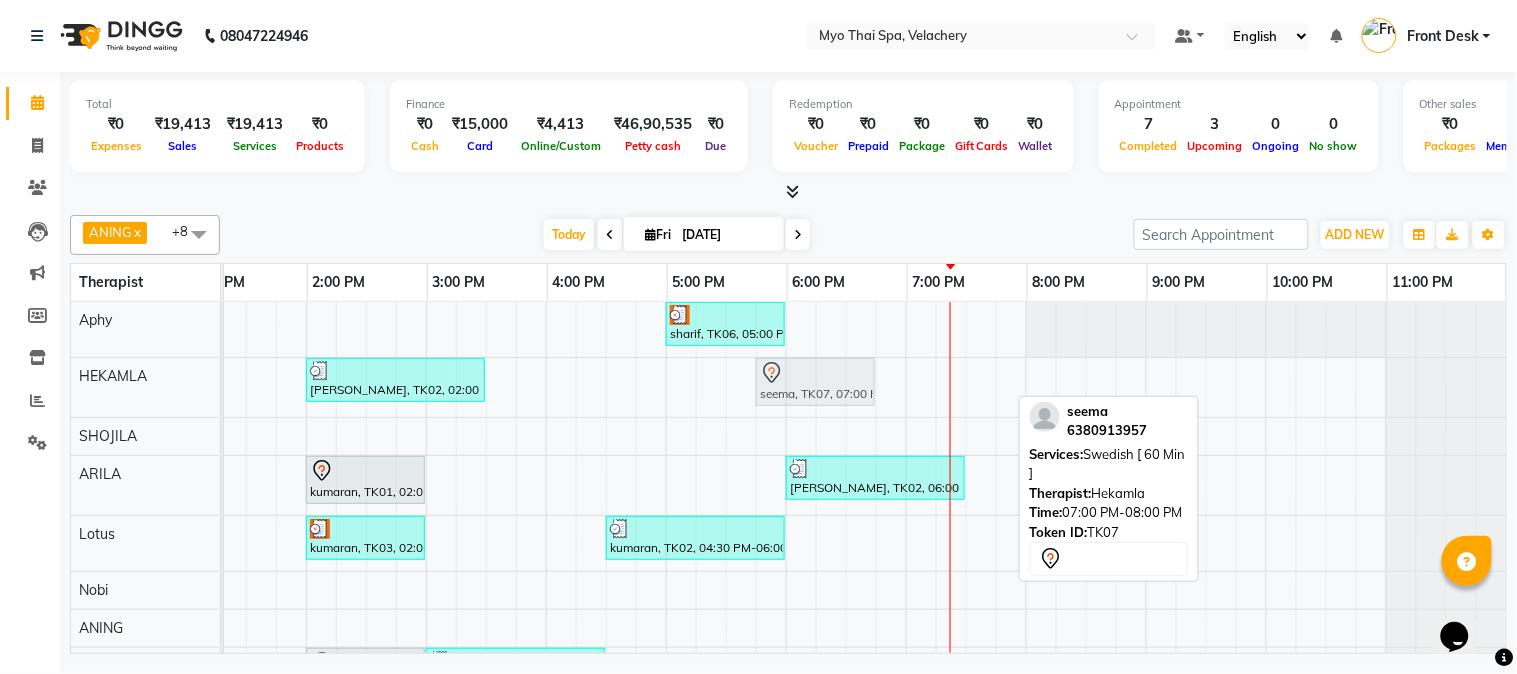 drag, startPoint x: 950, startPoint y: 371, endPoint x: 807, endPoint y: 375, distance: 143.05594 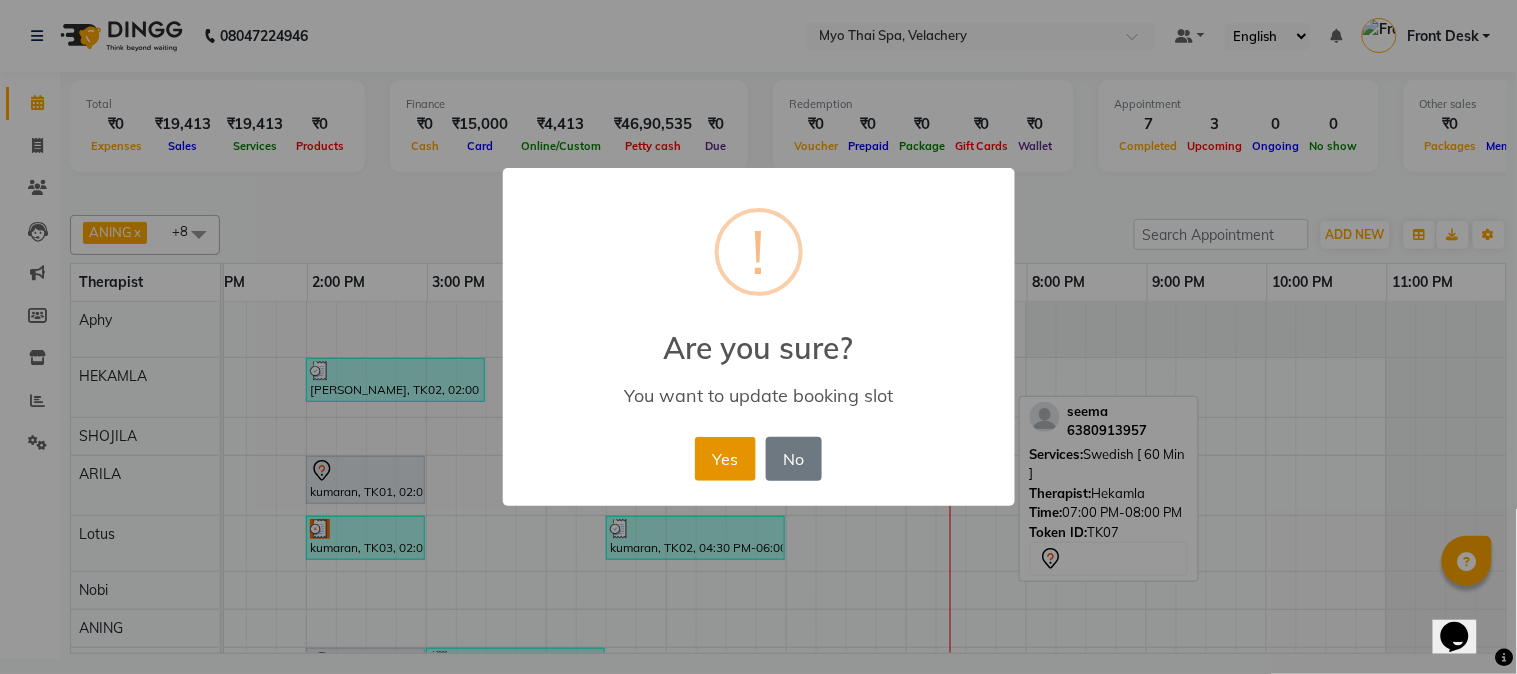 click on "Yes" at bounding box center (725, 459) 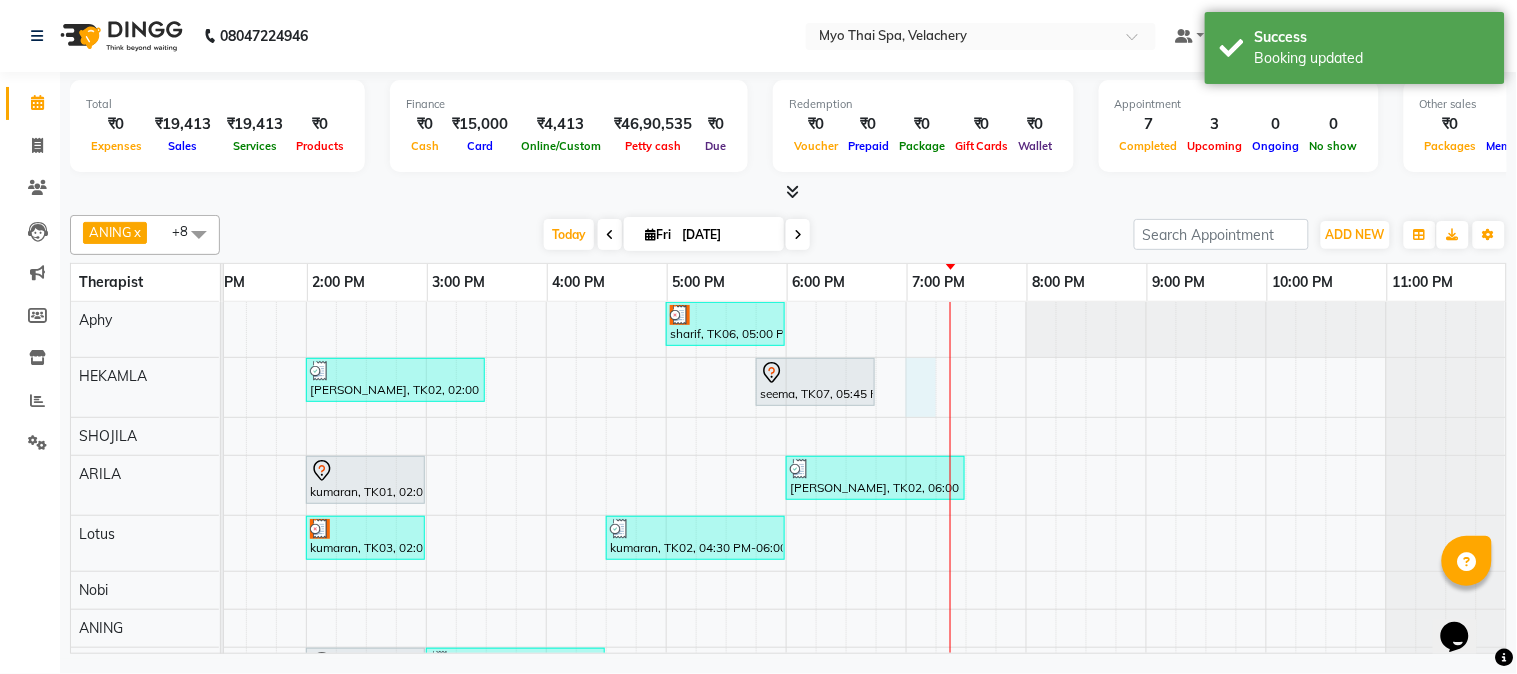 click on "sharif, TK06, 05:00 PM-06:00 PM, Swedish [ 60 Min ]     kumaran, TK02, 02:00 PM-03:30 PM, Spa of the month stress releiving 90 mints             seema, TK07, 05:45 PM-06:45 PM, Swedish [ 60 Min ]             [PERSON_NAME], TK01, 02:00 PM-03:00 PM, Swedish [ 60 Min ]     kumaran, TK02, 06:00 PM-07:30 PM, Spa of the month stress releiving 90 mints     kumaran, TK03, 02:00 PM-03:00 PM, Swedish [ 60 Min ]     kumaran, TK02, 04:30 PM-06:00 PM, Spa of the month stress releiving 90 mints             kumaran, TK04, 02:00 PM-03:00 PM, Swedish [ 60 Min ]     kumaran, TK02, 03:00 PM-04:30 PM, Spa of the month stress releiving 90 mints     ram, TK05, 04:00 PM-05:30 PM, Deep Tissue [ 90 Min ]" at bounding box center [606, 532] 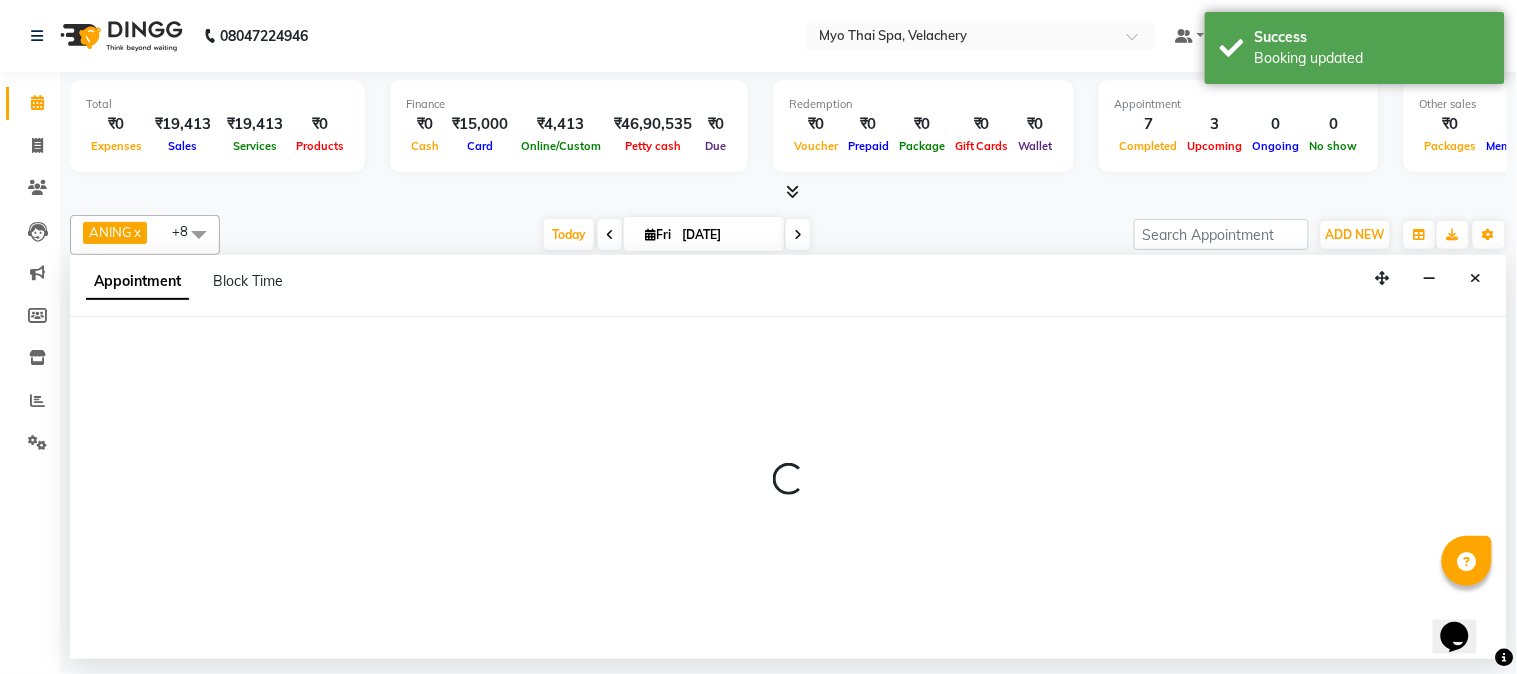select on "37459" 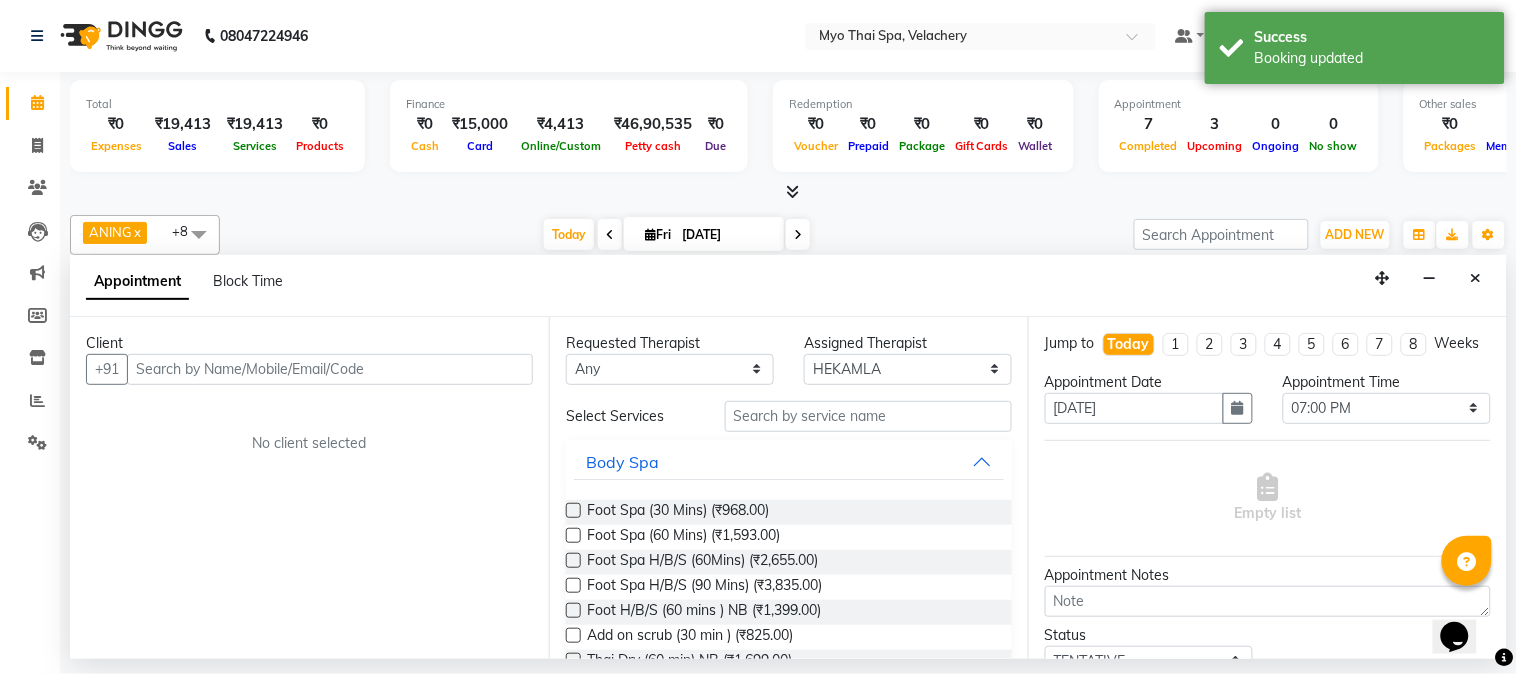 drag, startPoint x: 260, startPoint y: 374, endPoint x: 260, endPoint y: 357, distance: 17 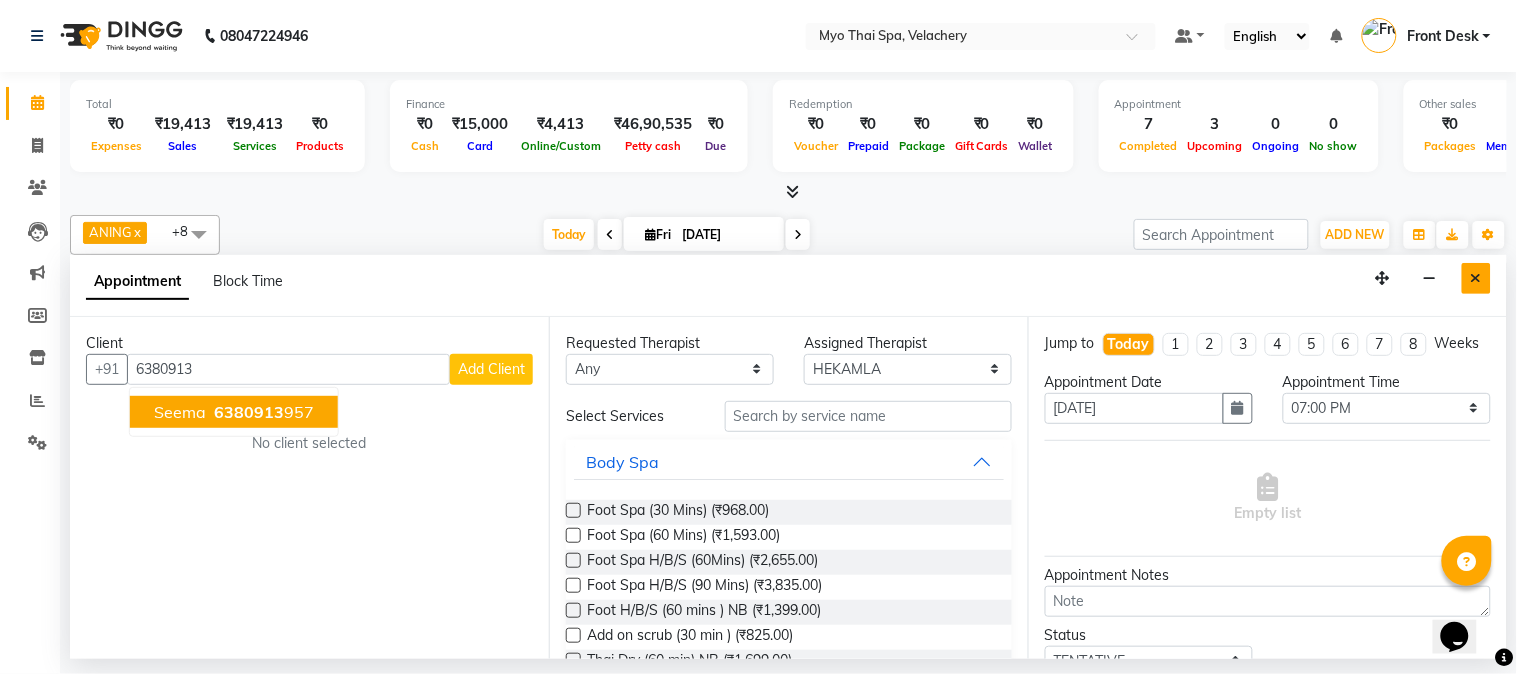 type on "6380913" 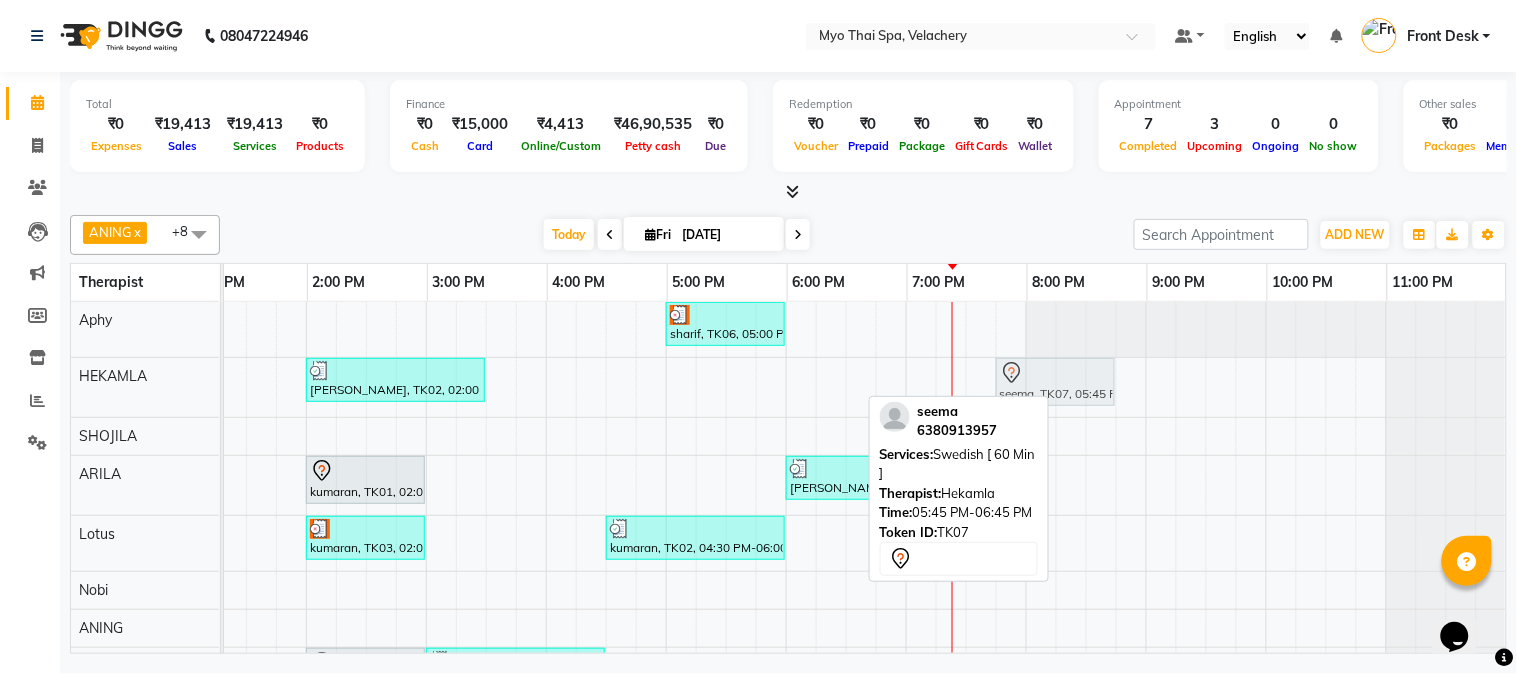 drag, startPoint x: 802, startPoint y: 366, endPoint x: 1045, endPoint y: 362, distance: 243.03291 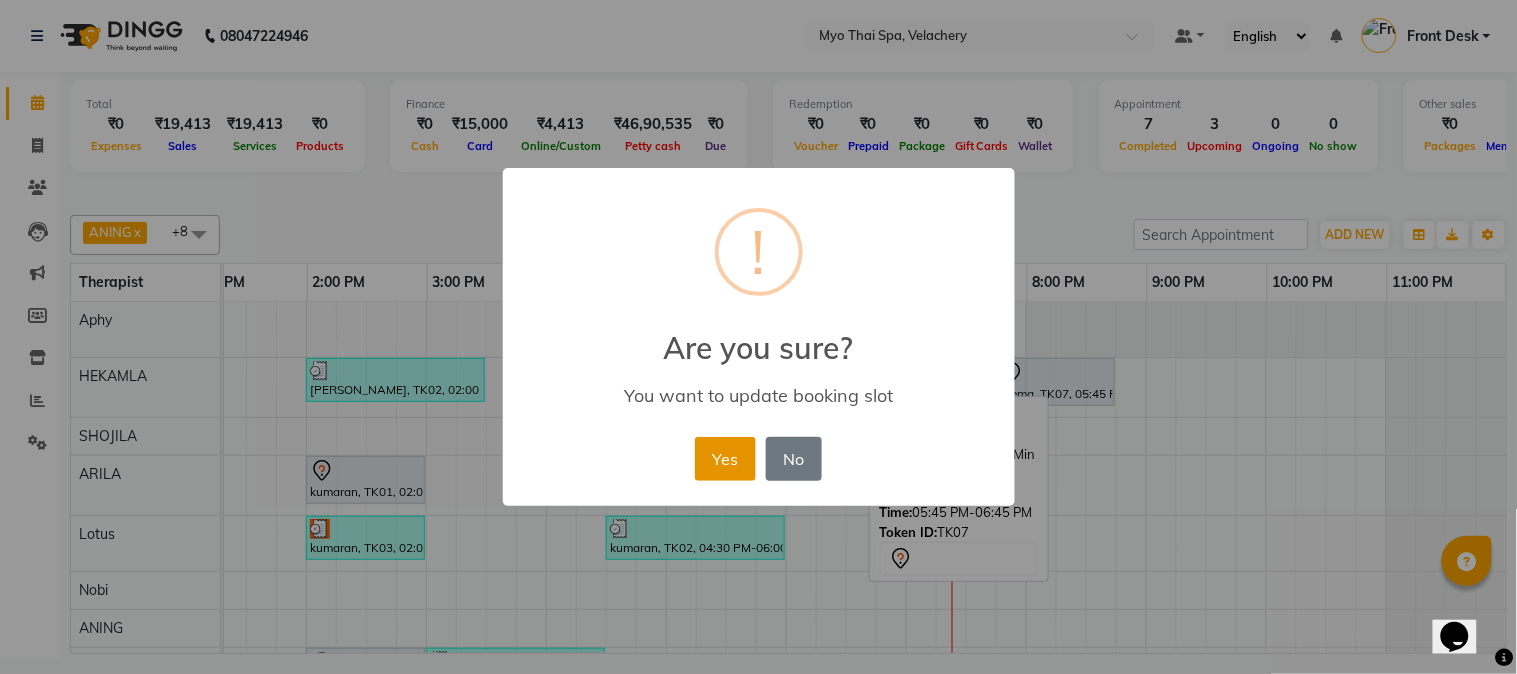 click on "Yes" at bounding box center [725, 459] 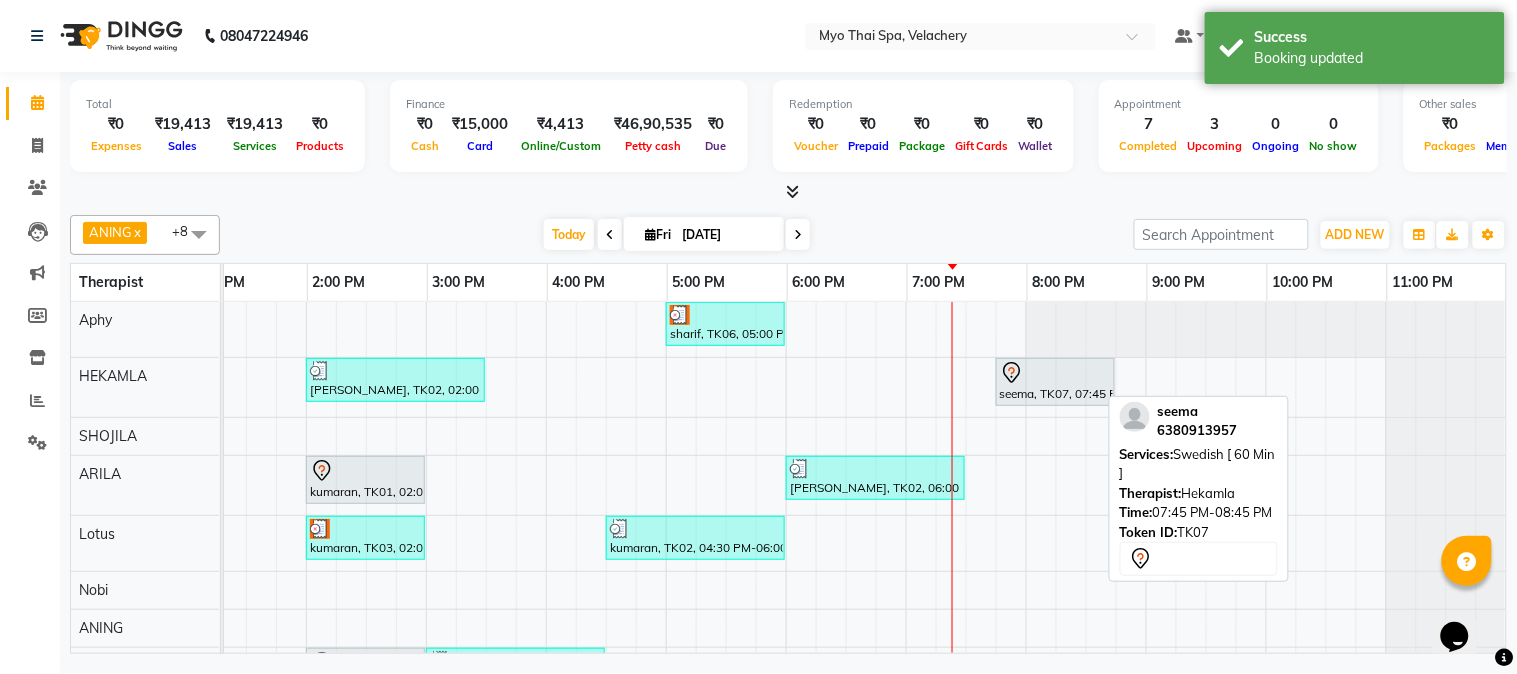 click at bounding box center (1055, 373) 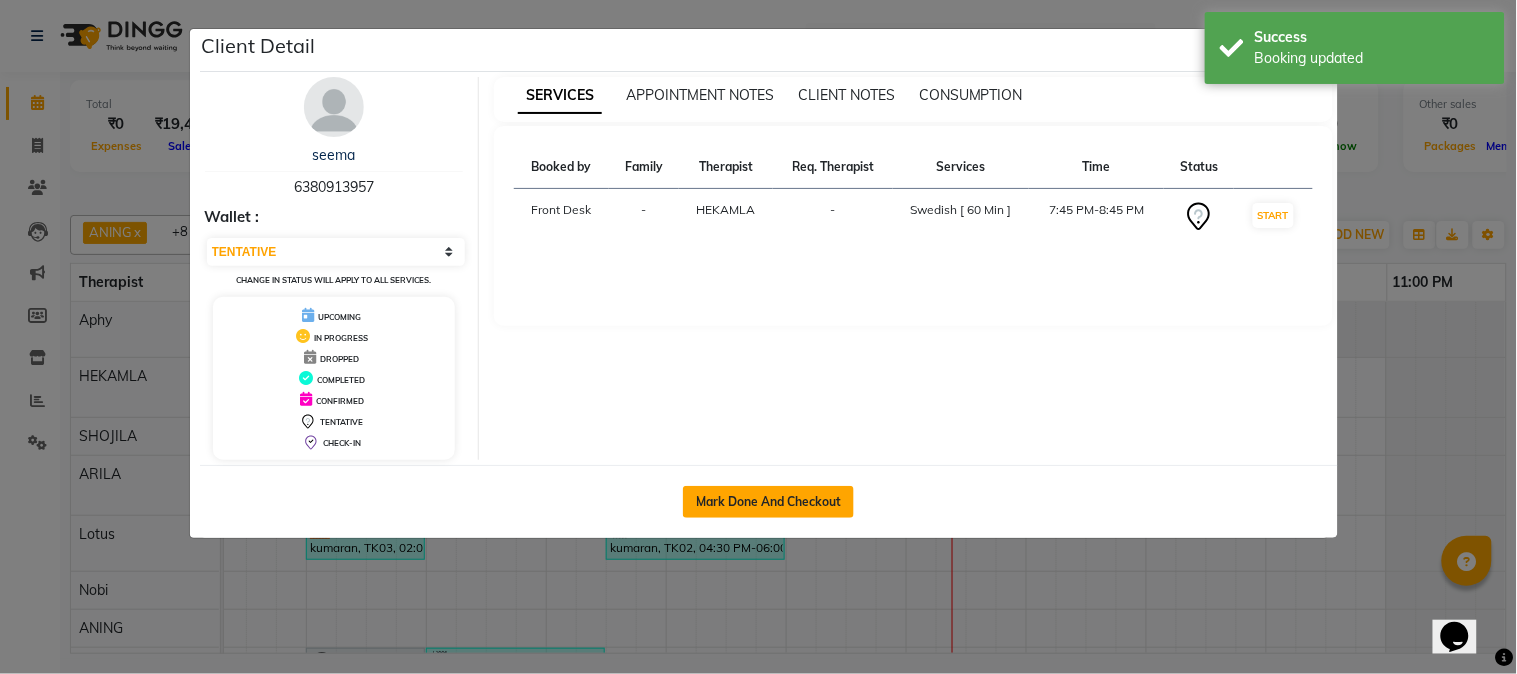 click on "Mark Done And Checkout" 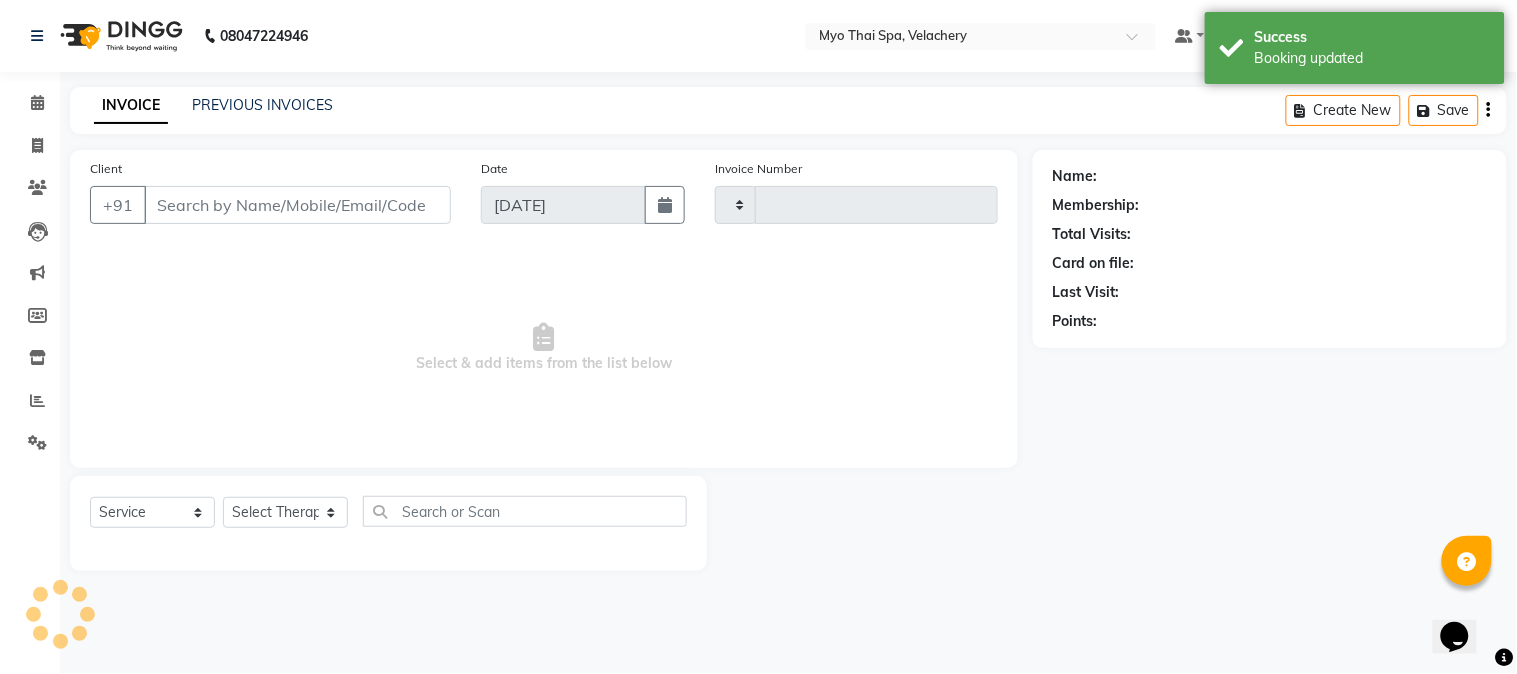 type on "1056" 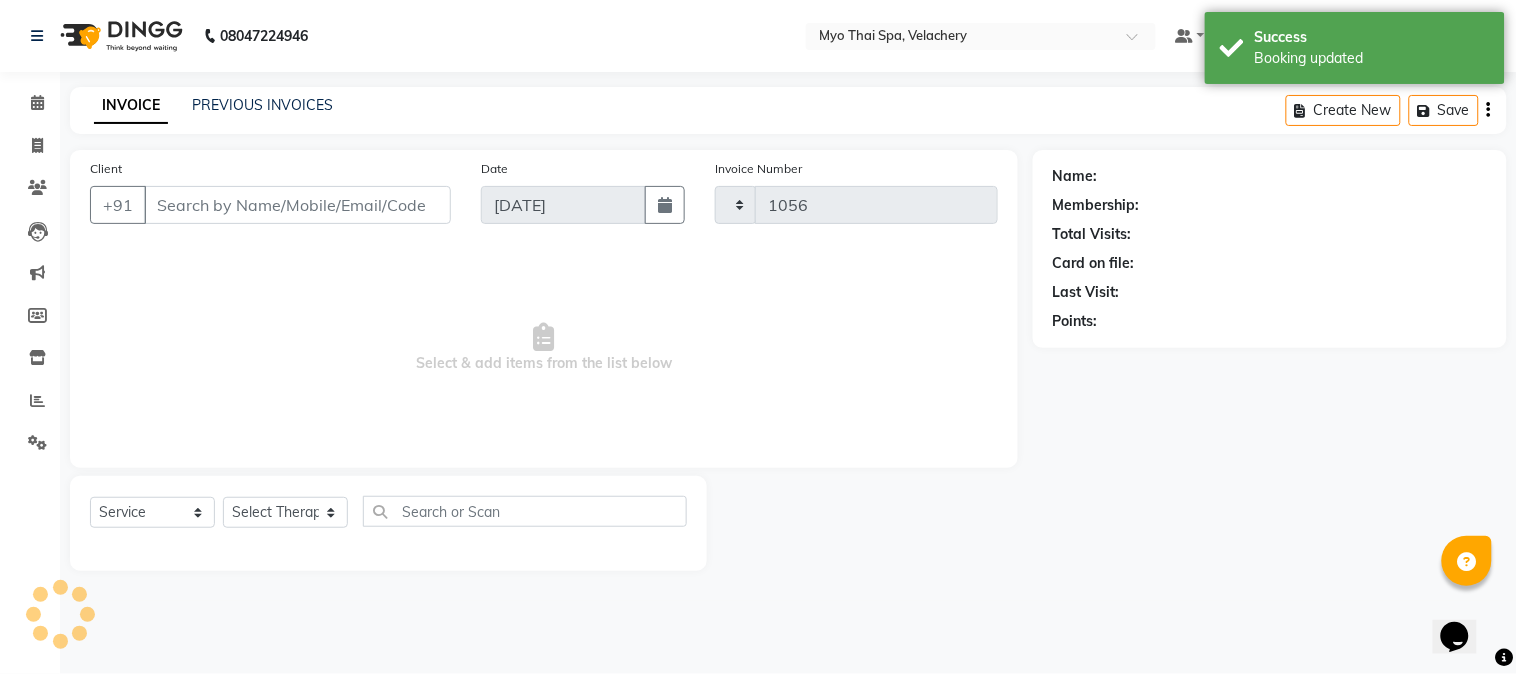 select on "5554" 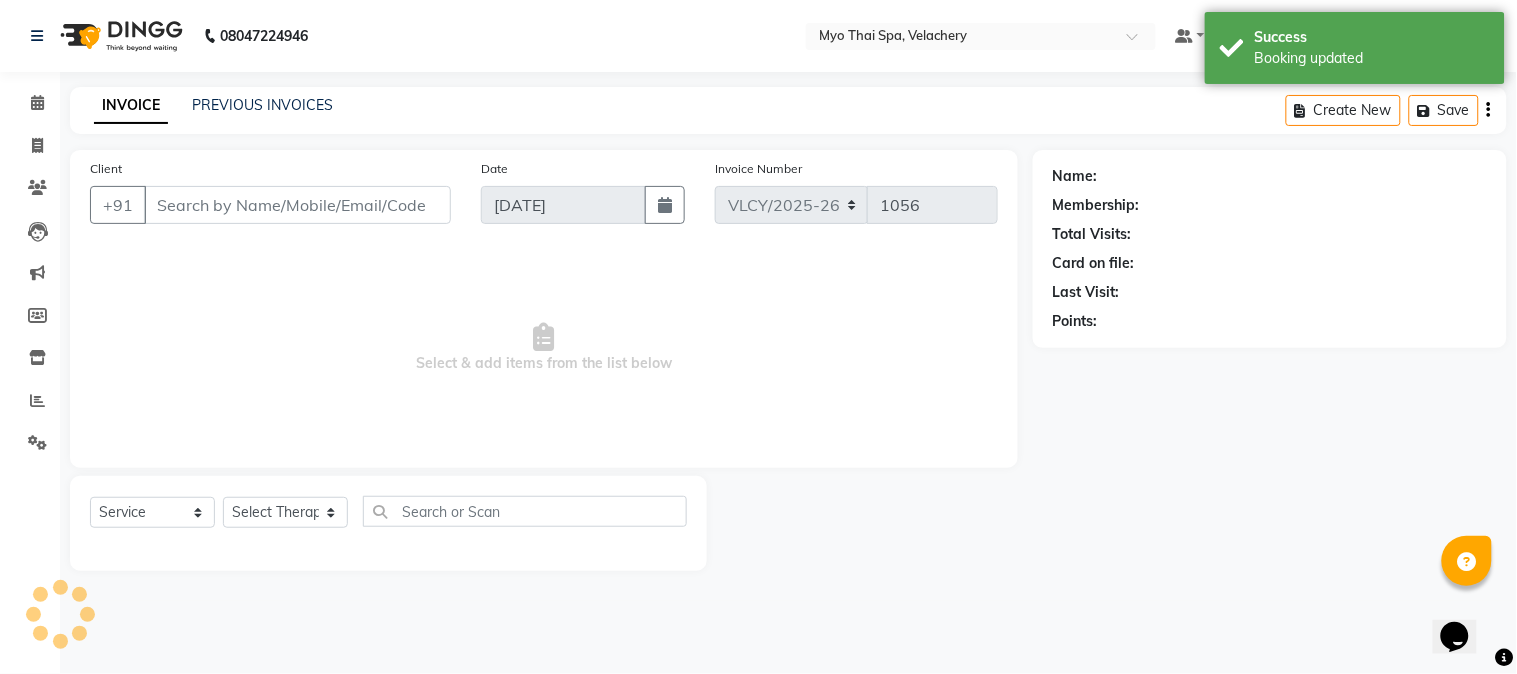 type on "6380913957" 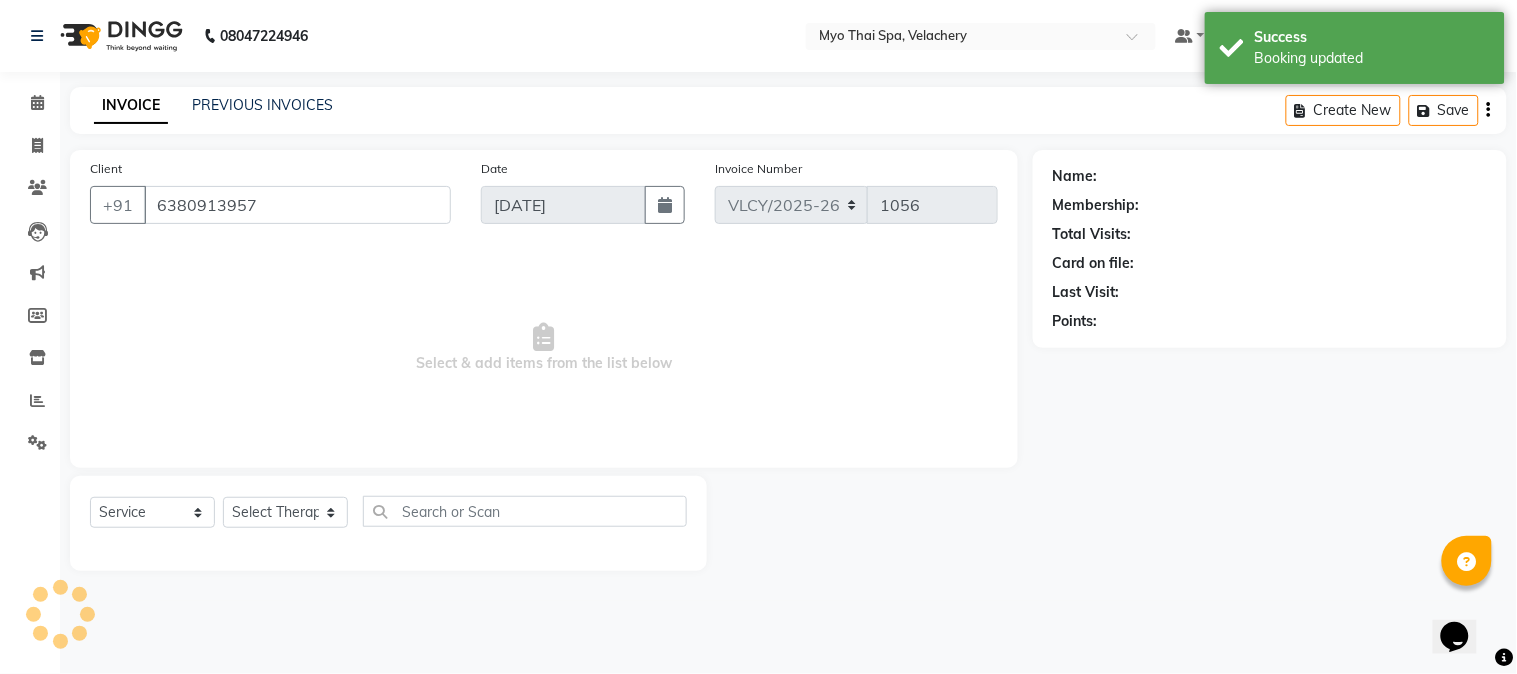 select on "37459" 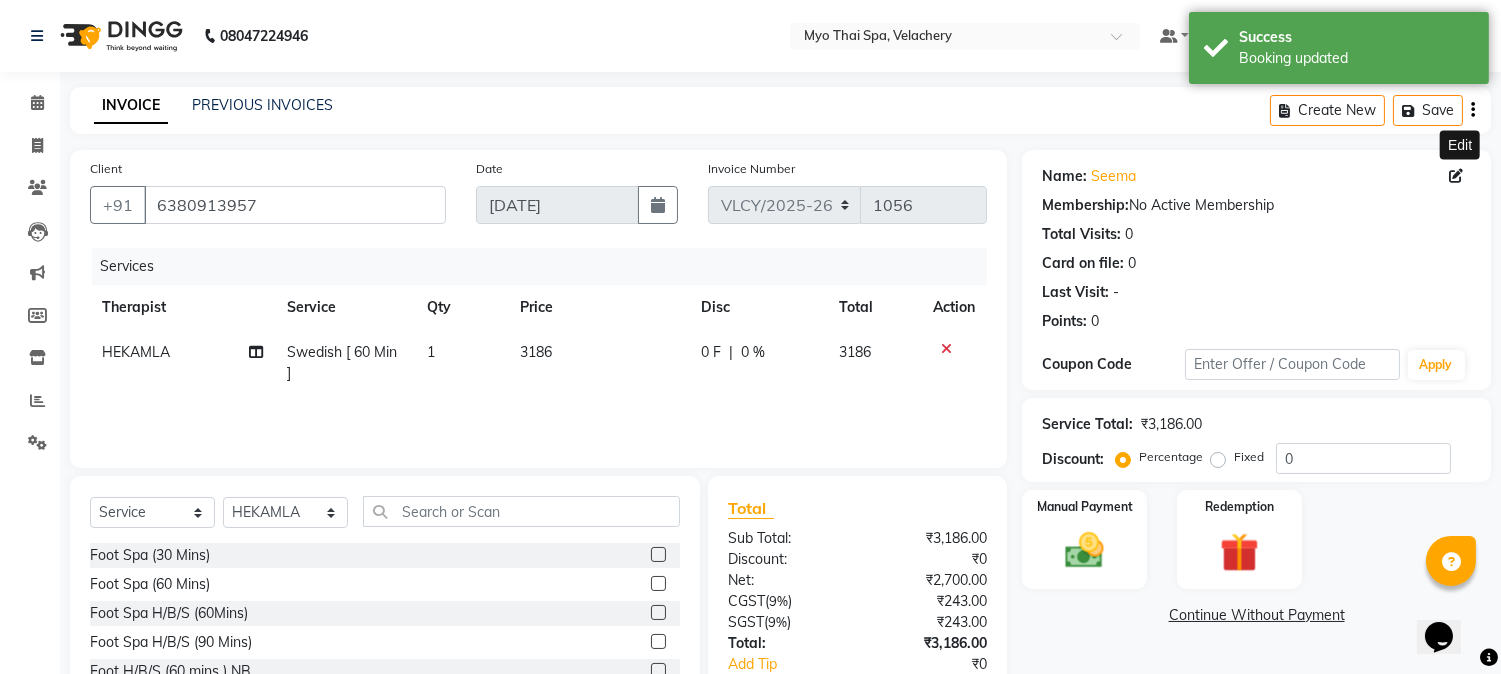 click 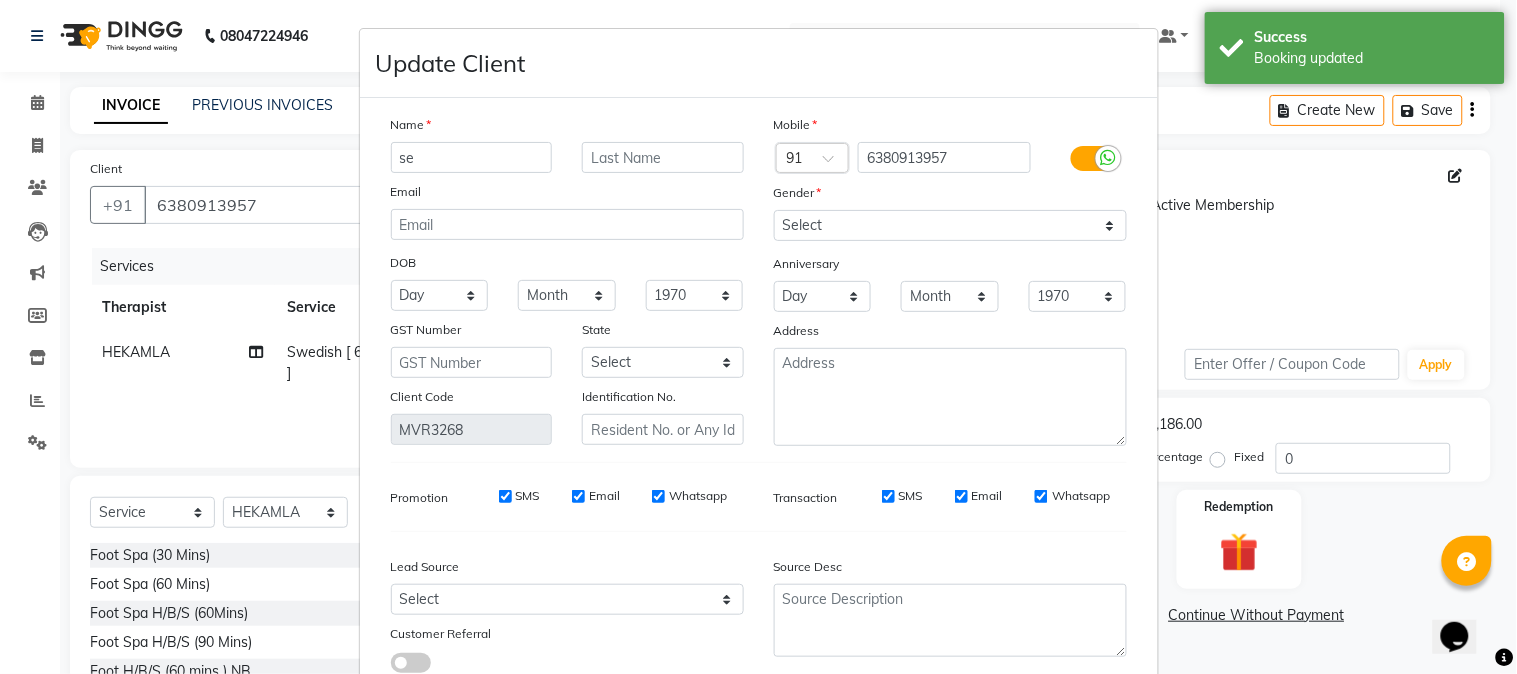 type on "s" 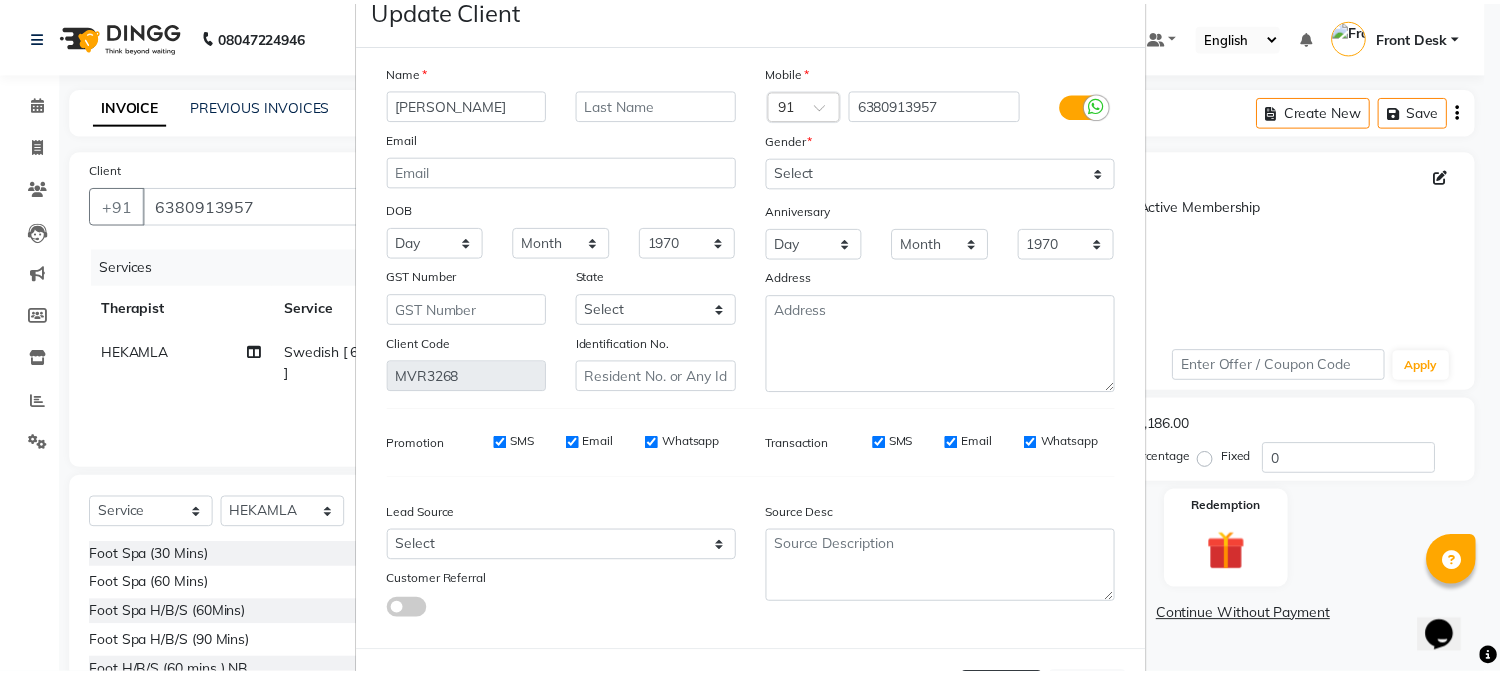 scroll, scrollTop: 141, scrollLeft: 0, axis: vertical 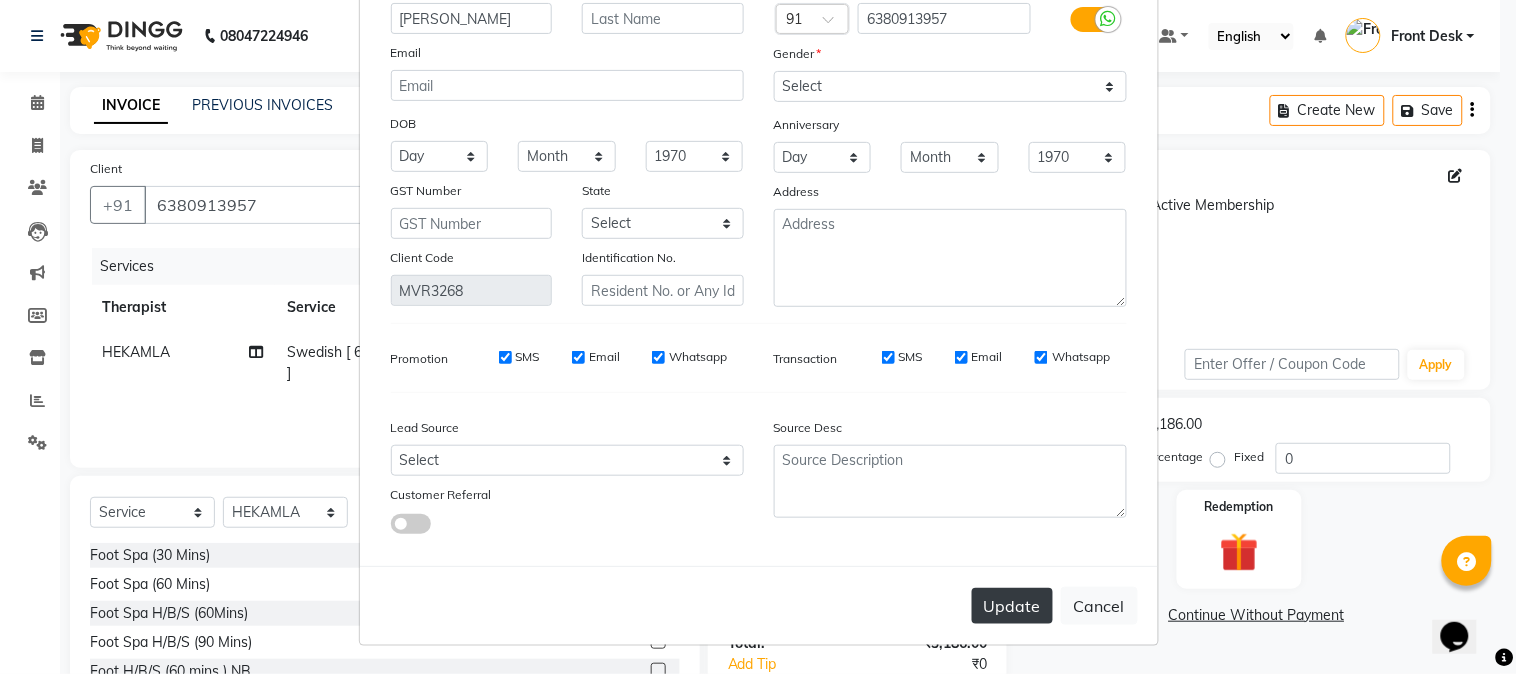 type on "[PERSON_NAME]" 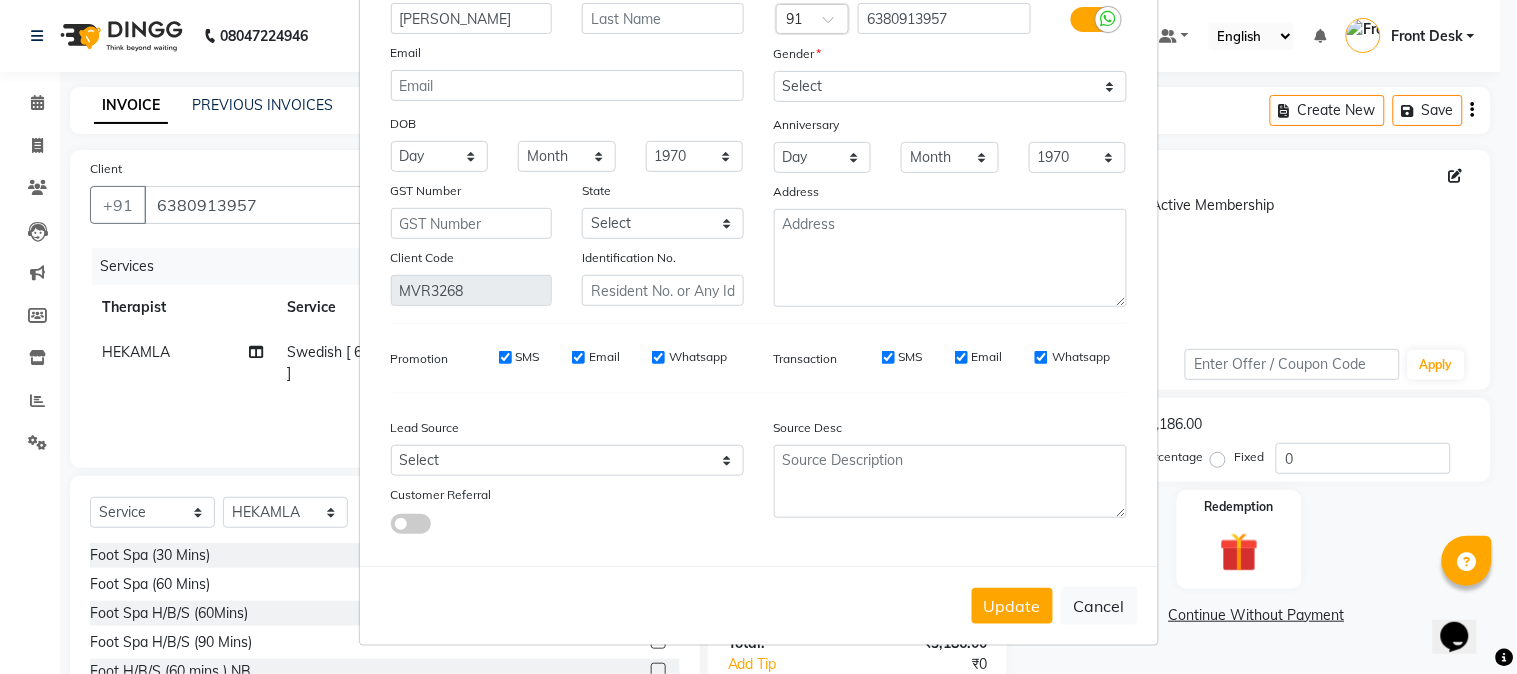 click on "Update" at bounding box center (1012, 606) 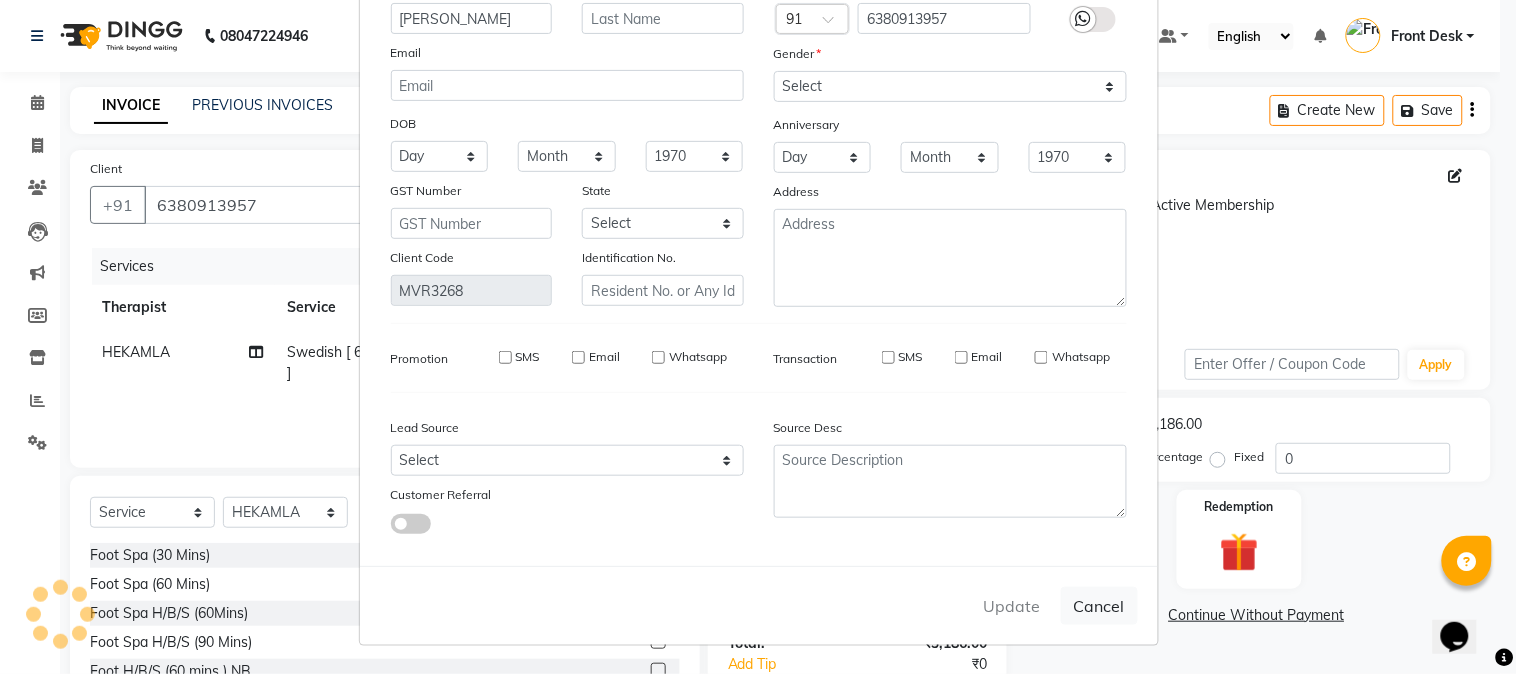type 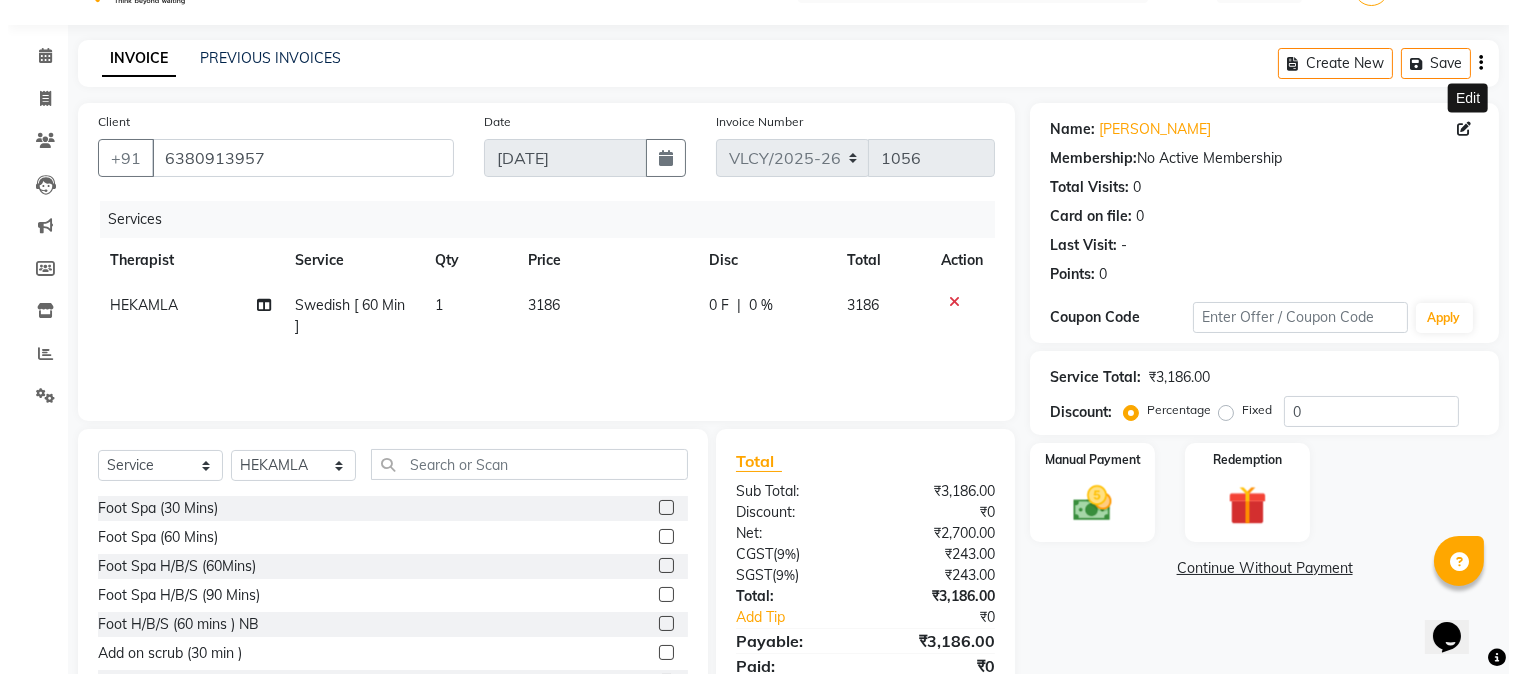 scroll, scrollTop: 0, scrollLeft: 0, axis: both 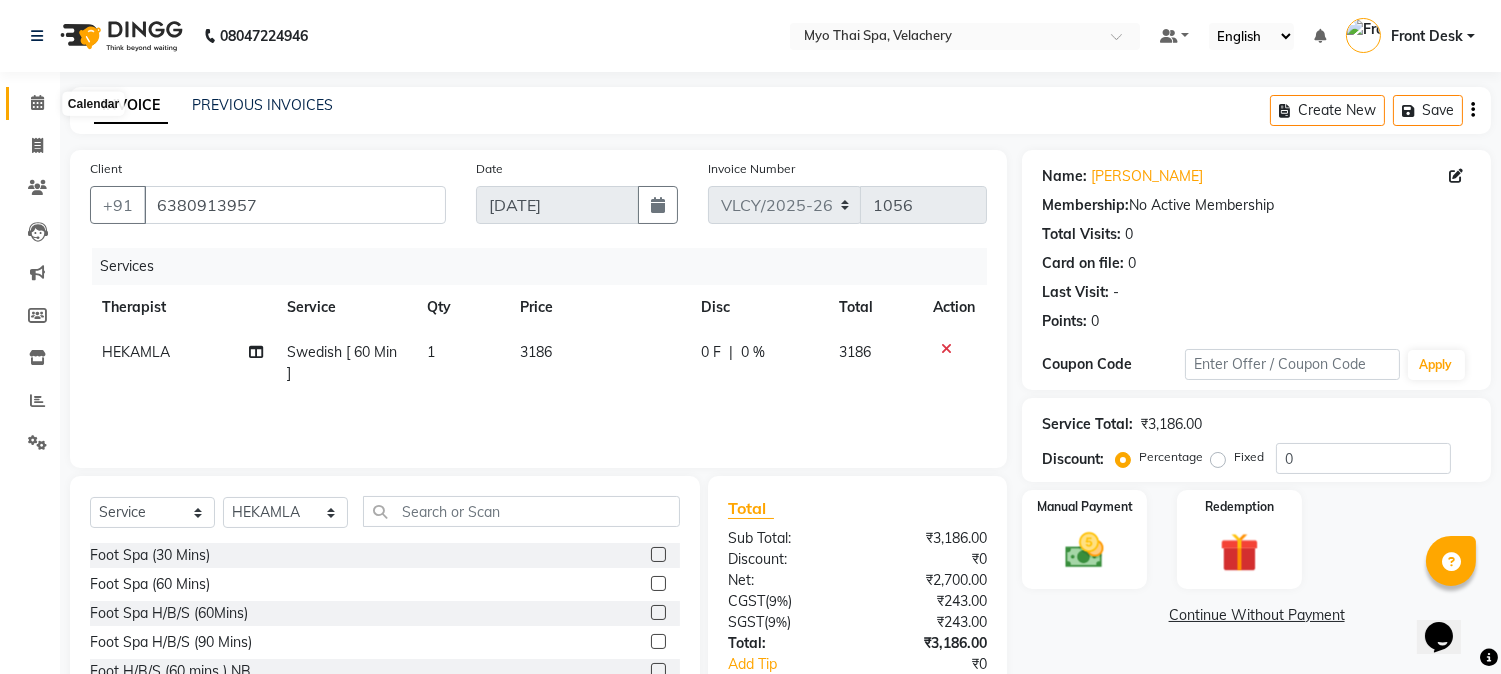 click 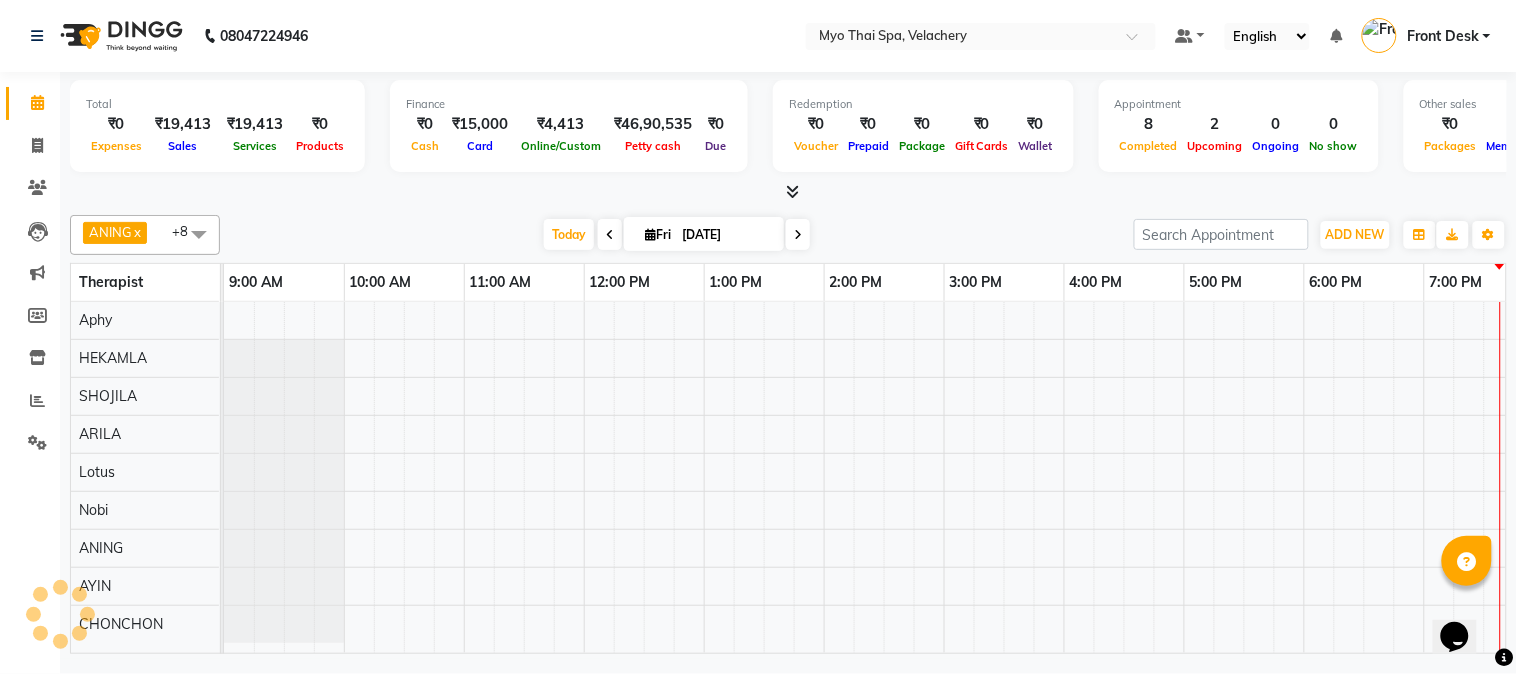 scroll, scrollTop: 0, scrollLeft: 0, axis: both 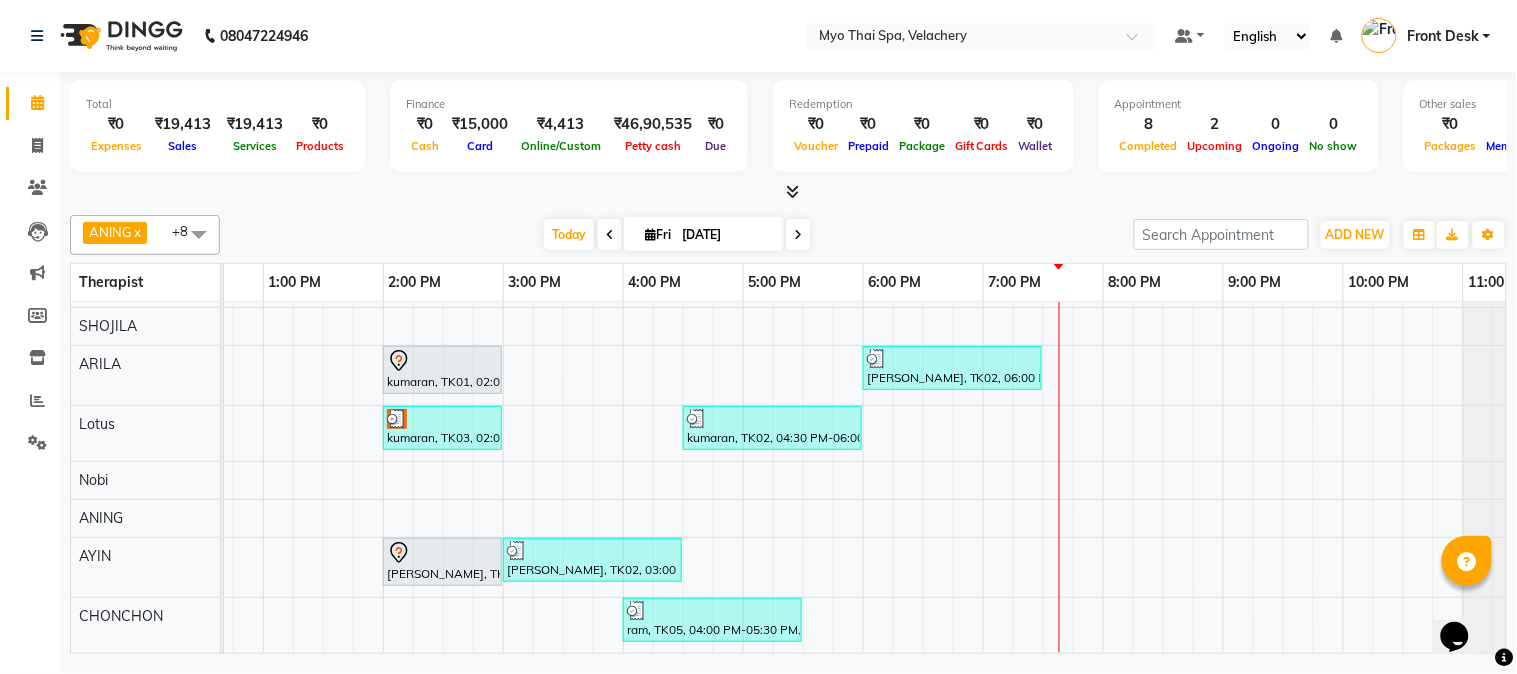 click on "sharif, TK06, 05:00 PM-06:00 PM, Swedish [ 60 Min ]     kumaran, TK02, 02:00 PM-03:30 PM, Spa of the month stress releiving 90 mints     [PERSON_NAME], TK07, 07:45 PM-08:45 PM, Swedish [ 60 Min ]             [PERSON_NAME], TK01, 02:00 PM-03:00 PM, Swedish [ 60 Min ]     kumaran, TK02, 06:00 PM-07:30 PM, Spa of the month stress releiving 90 mints     kumaran, TK03, 02:00 PM-03:00 PM, Swedish [ 60 Min ]     kumaran, TK02, 04:30 PM-06:00 PM, Spa of the month stress releiving 90 mints             kumaran, TK04, 02:00 PM-03:00 PM, Swedish [ 60 Min ]     kumaran, TK02, 03:00 PM-04:30 PM, Spa of the month stress releiving 90 mints     ram, TK05, 04:00 PM-05:30 PM, Deep Tissue [ 90 Min ]" at bounding box center (683, 424) 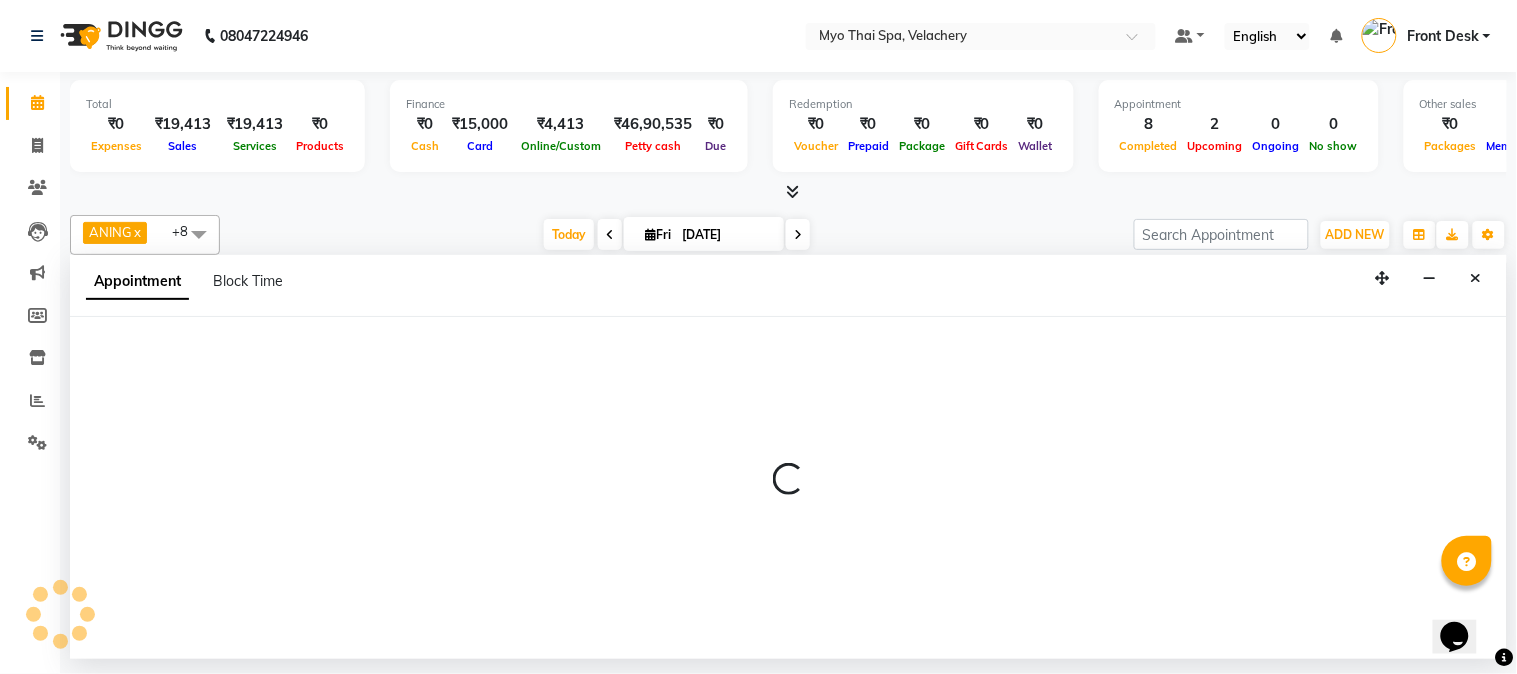 select on "84844" 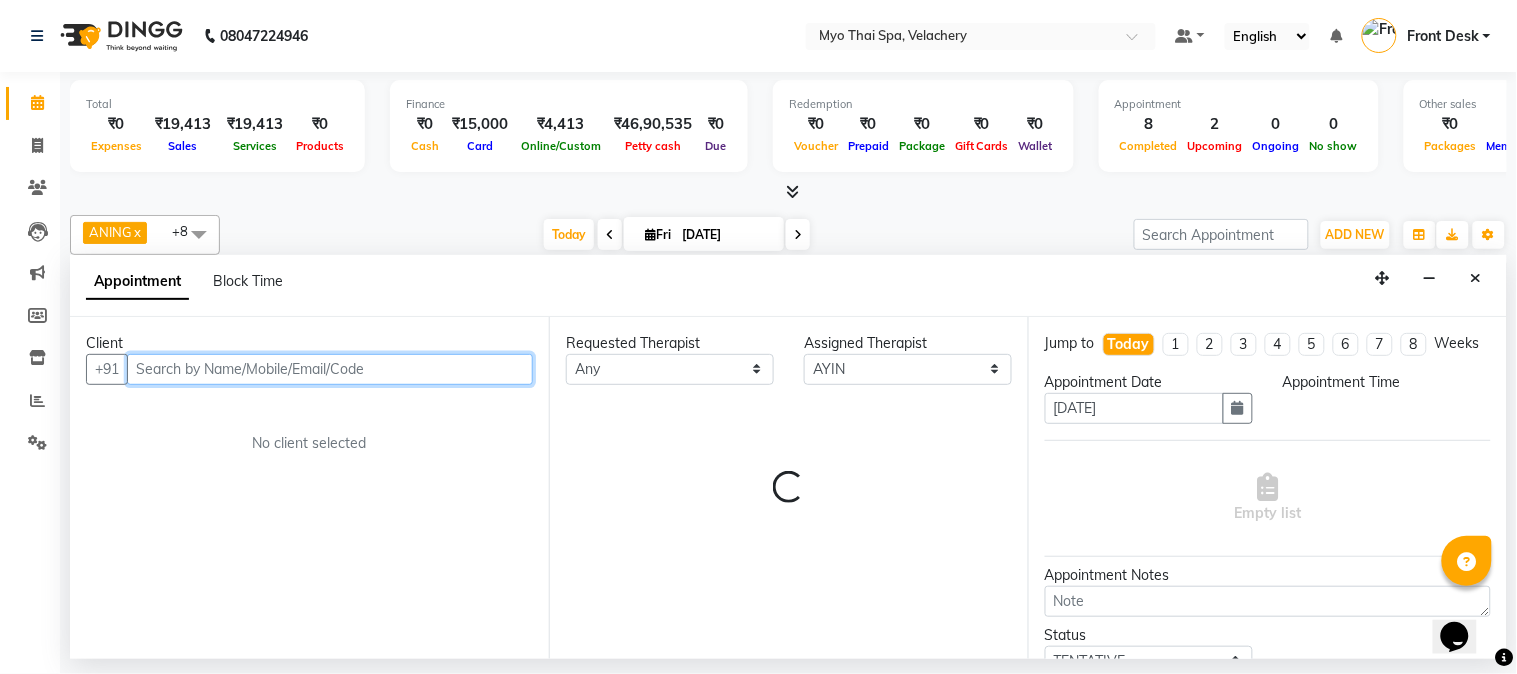 select on "1185" 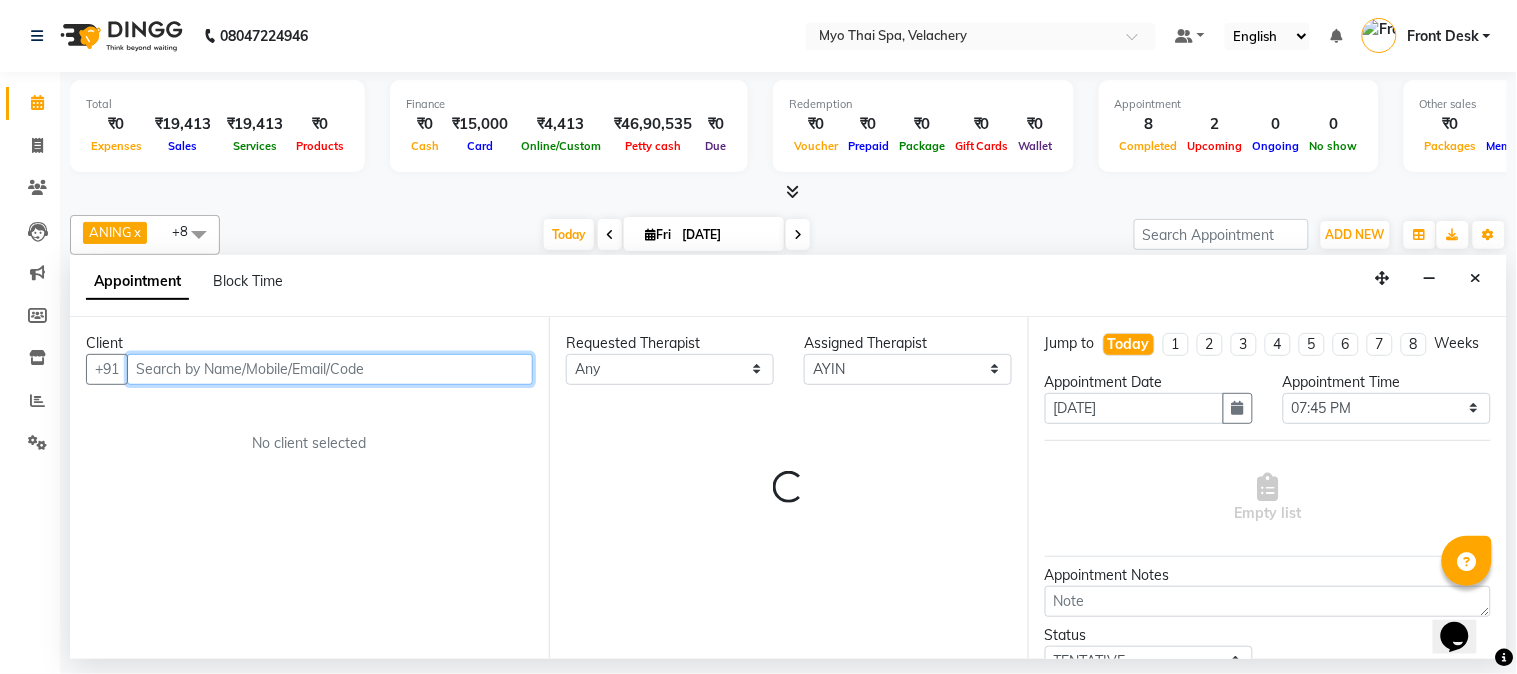 drag, startPoint x: 223, startPoint y: 362, endPoint x: 271, endPoint y: 312, distance: 69.31089 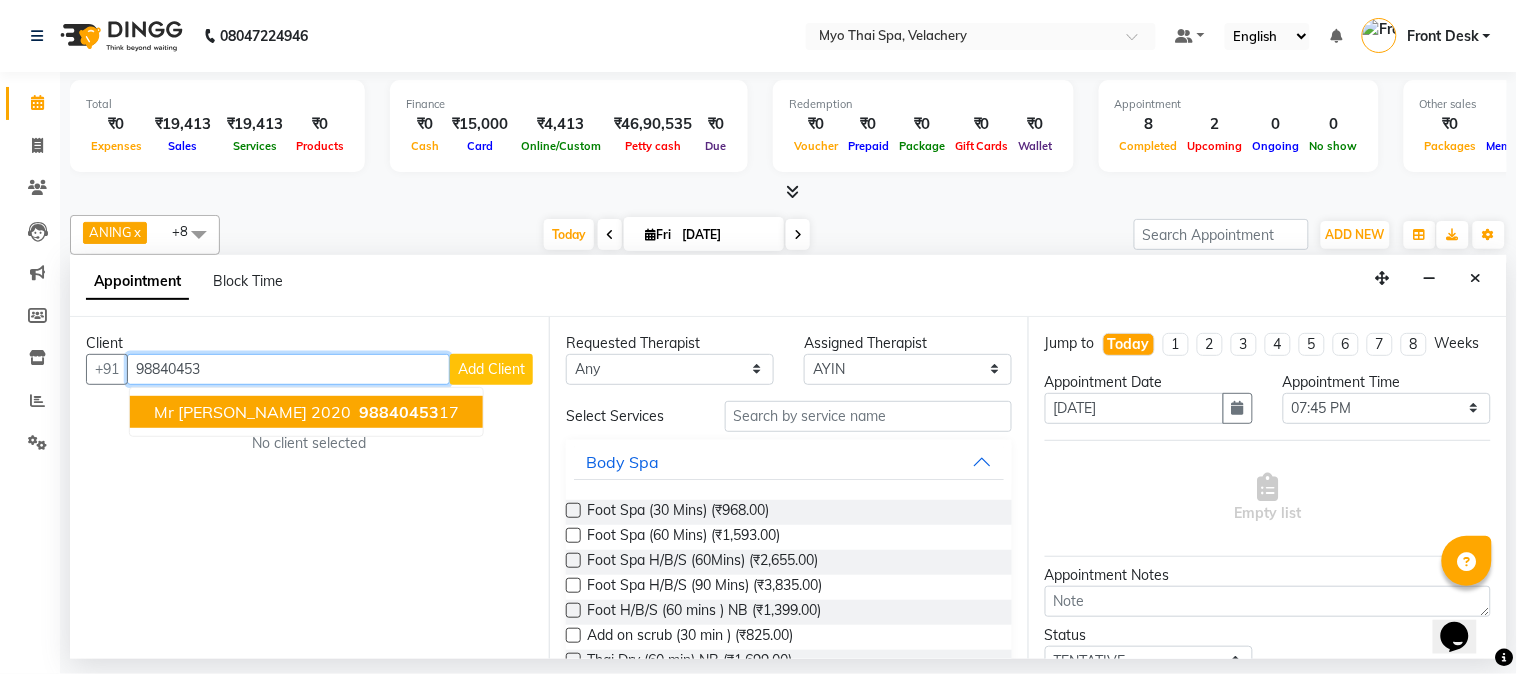 click on "mr [PERSON_NAME]  2020" at bounding box center [252, 412] 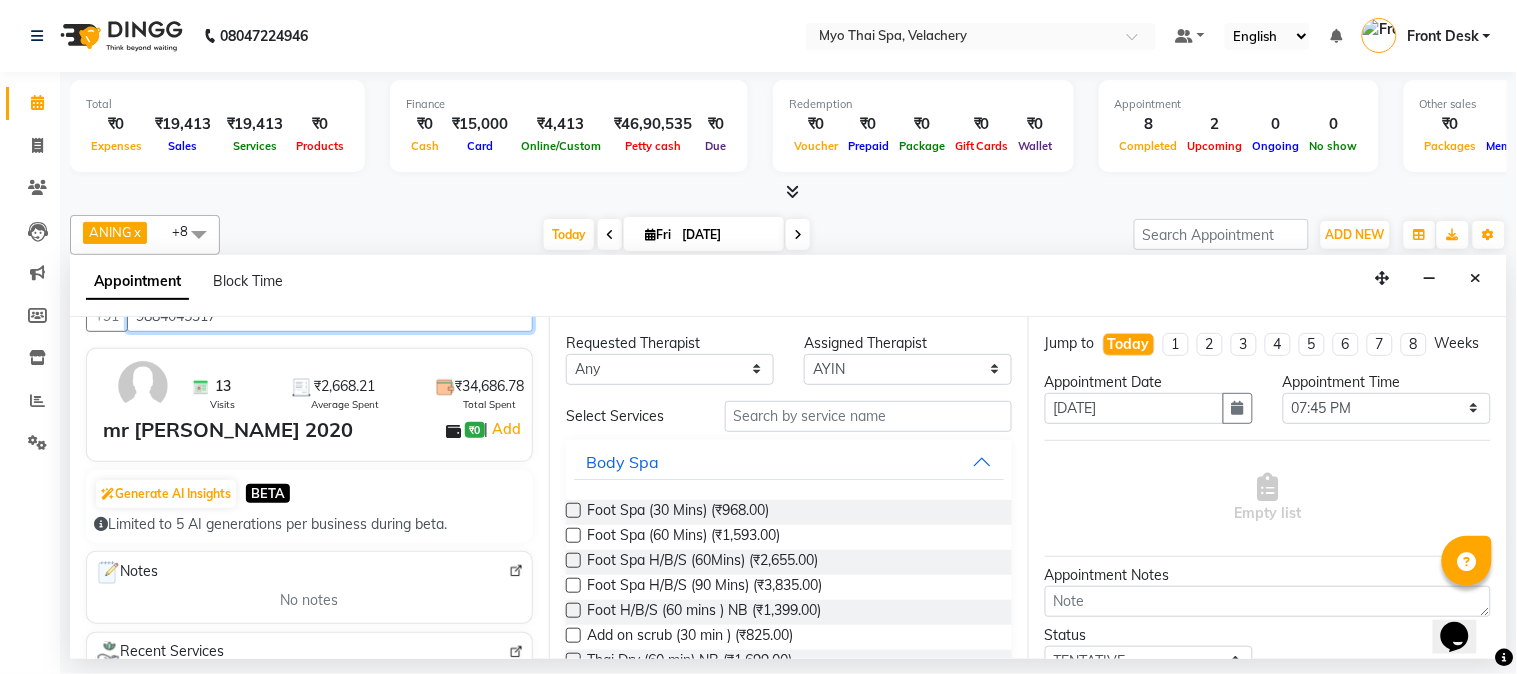 scroll, scrollTop: 0, scrollLeft: 0, axis: both 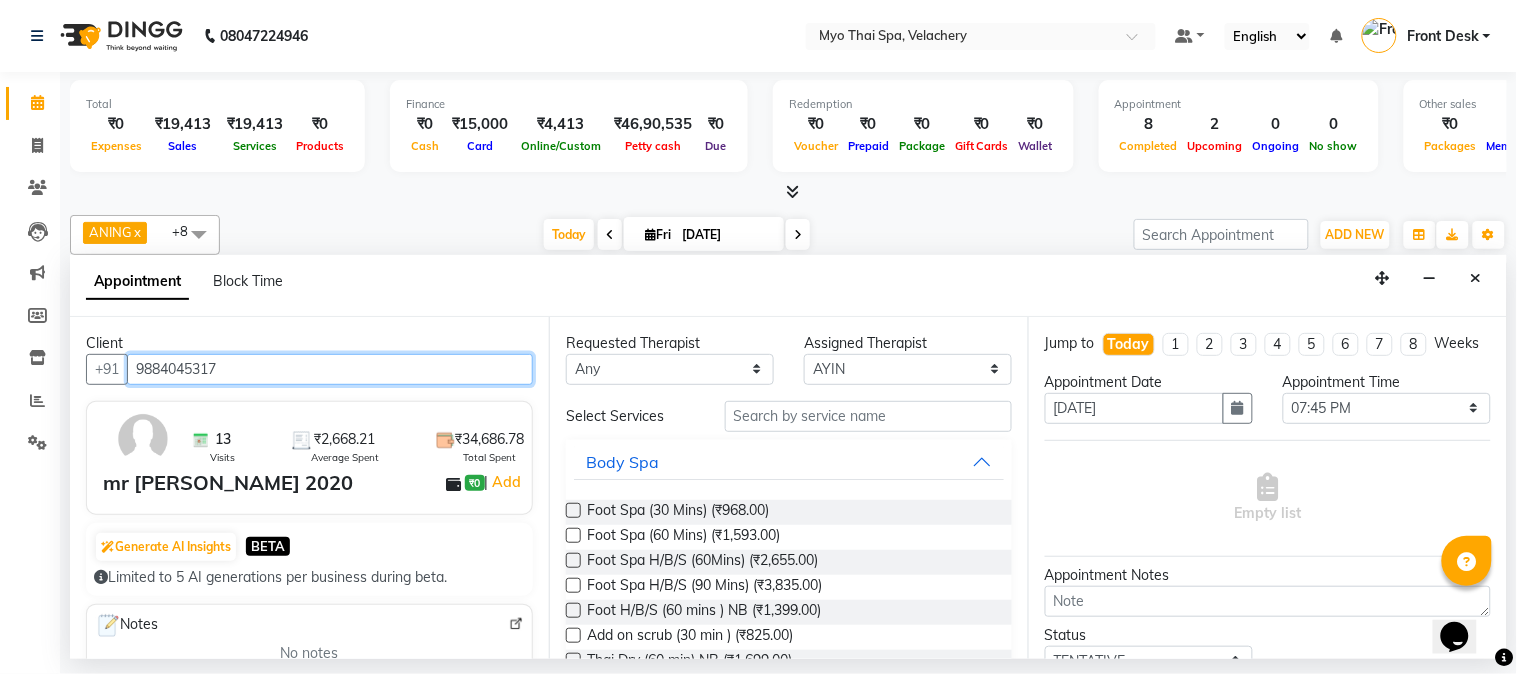 type on "9884045317" 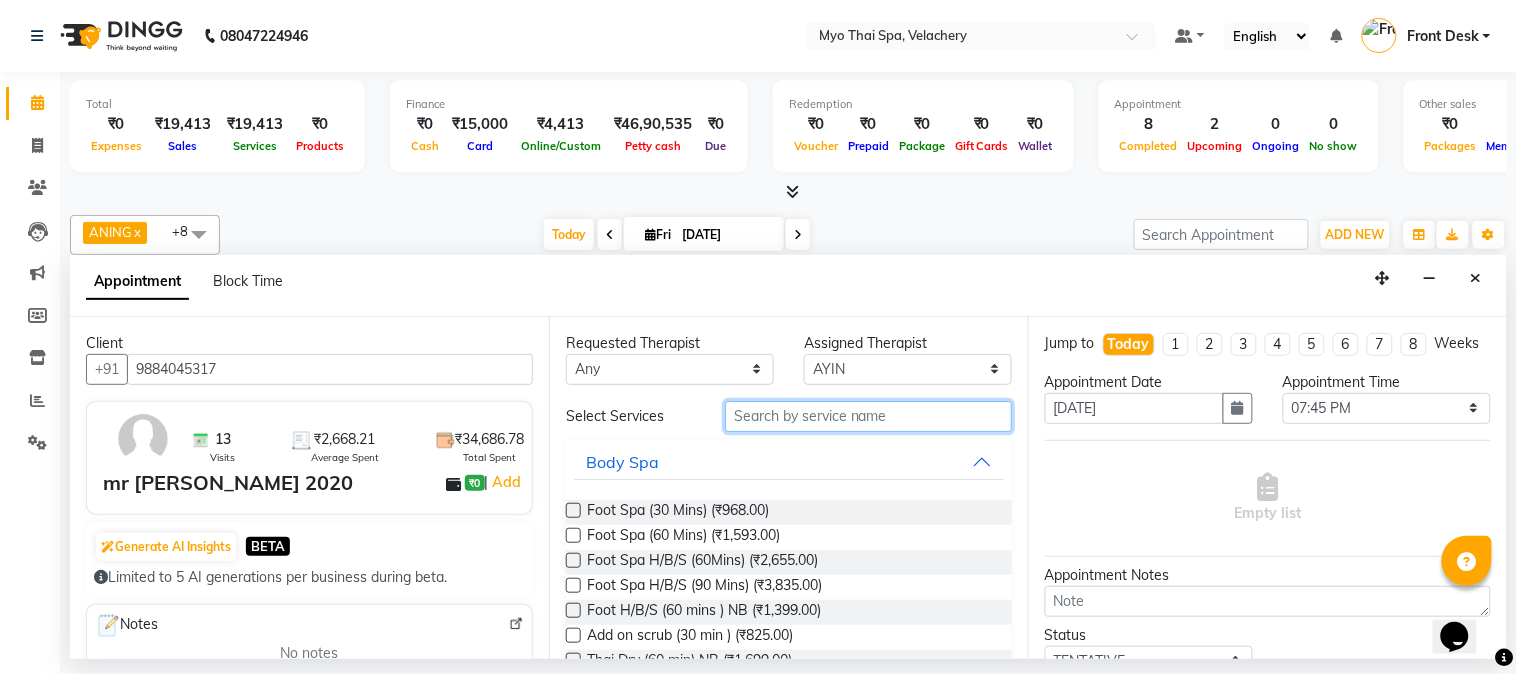 click at bounding box center [868, 416] 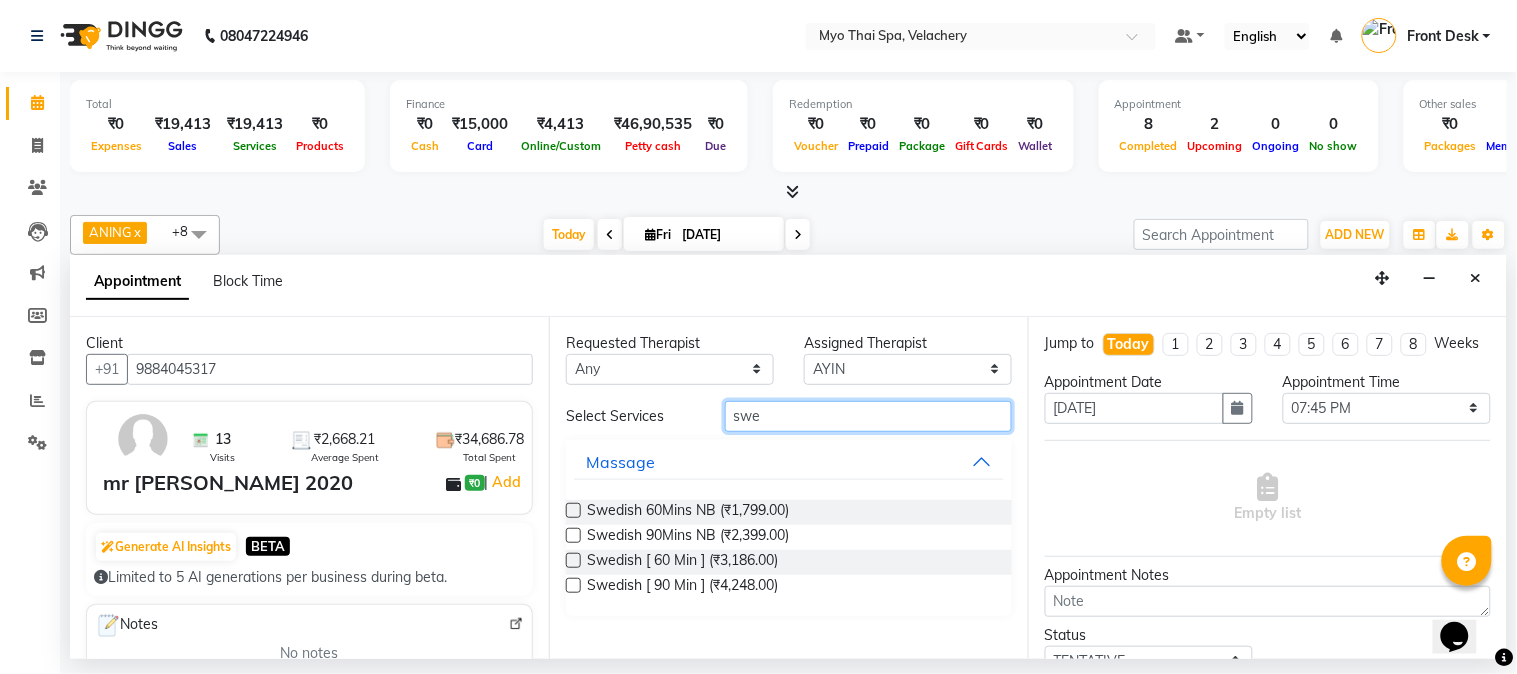 type on "swe" 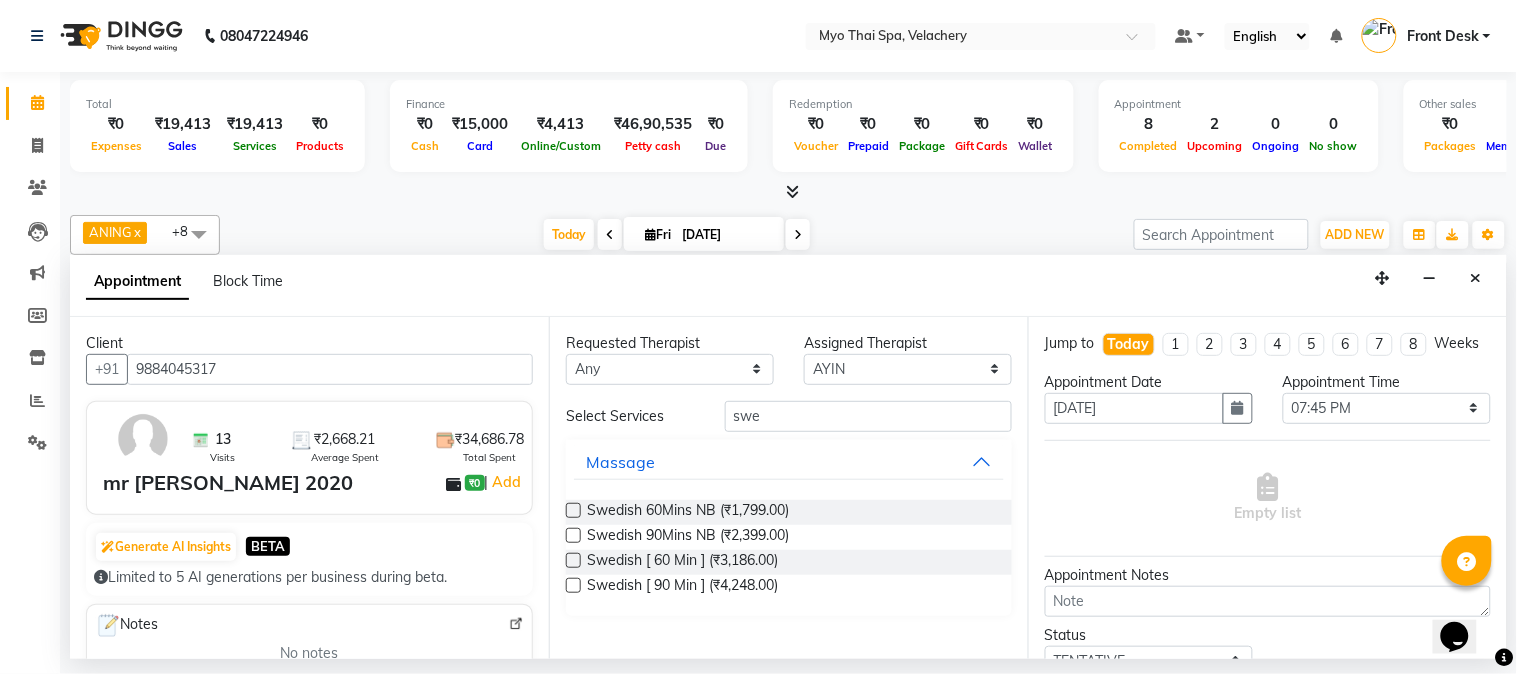 click at bounding box center [573, 560] 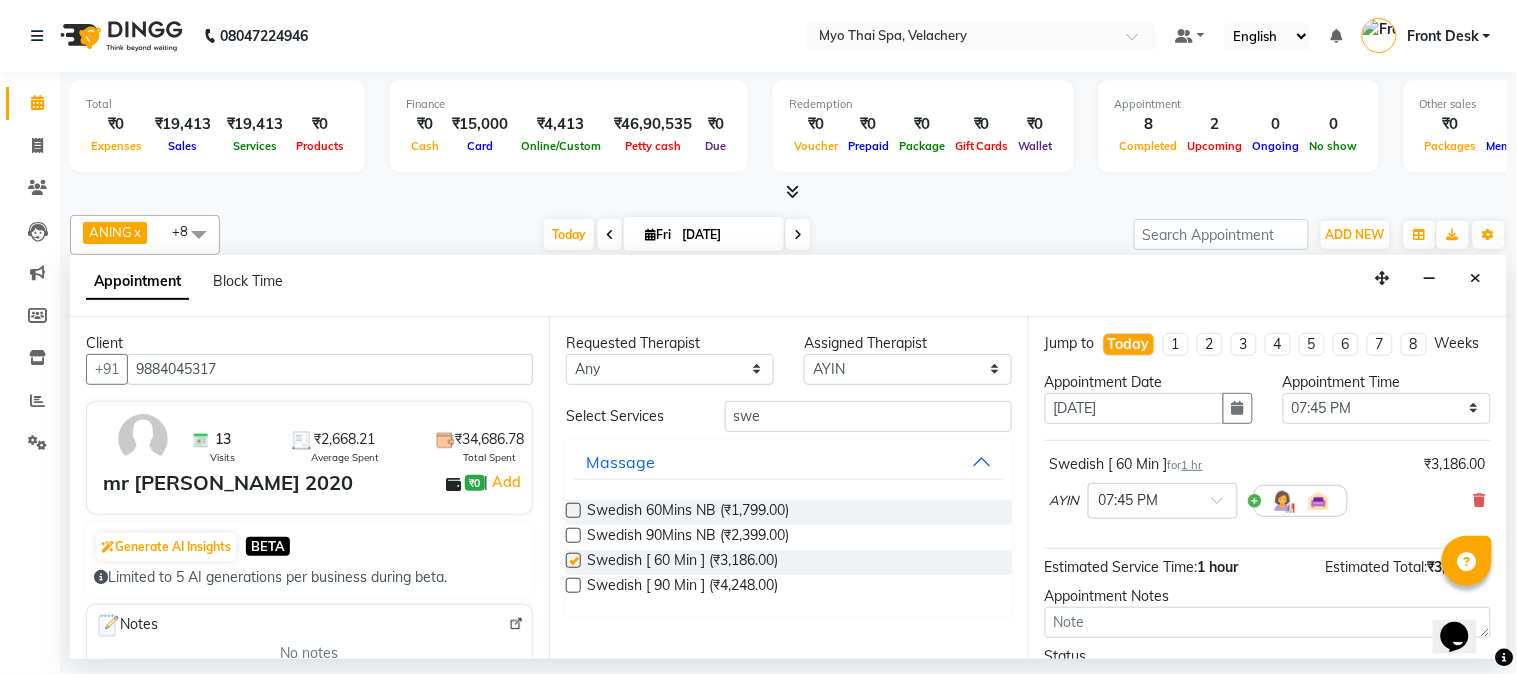 checkbox on "false" 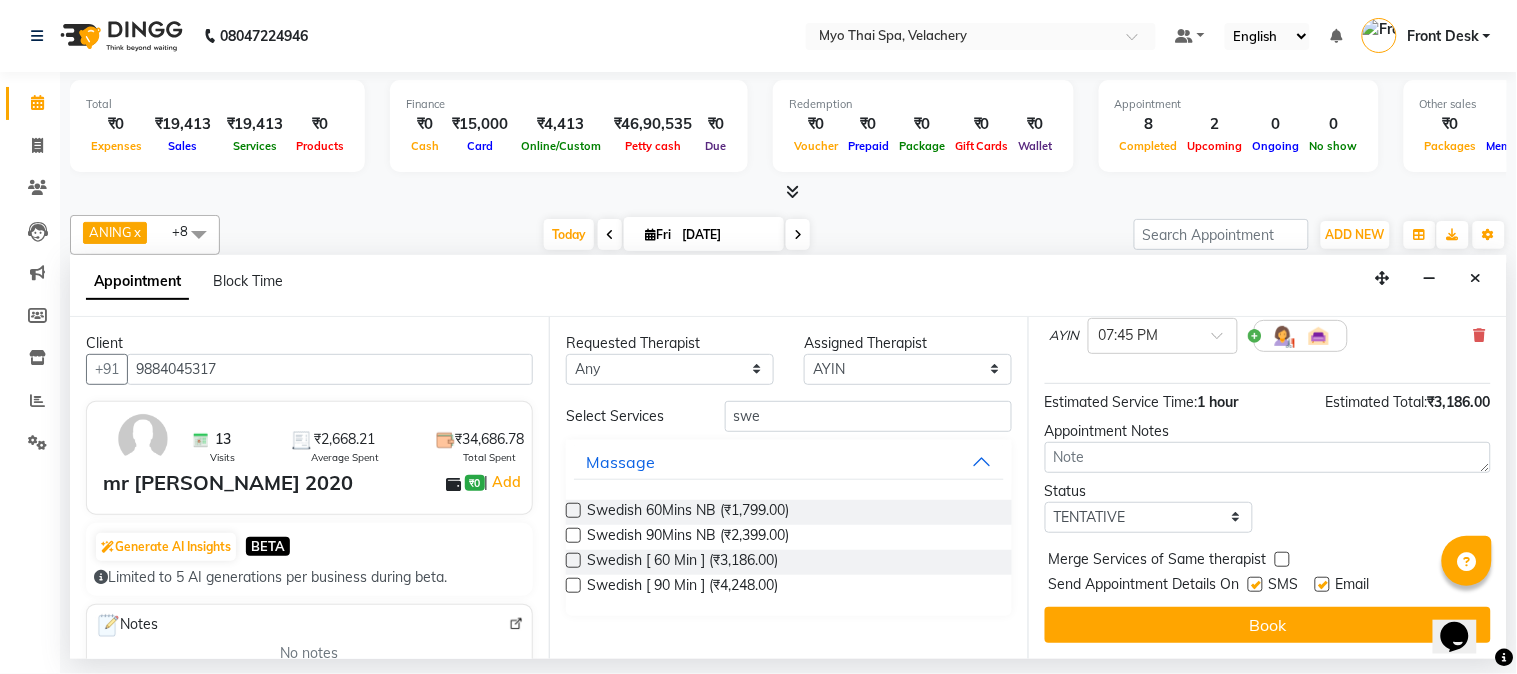 scroll, scrollTop: 183, scrollLeft: 0, axis: vertical 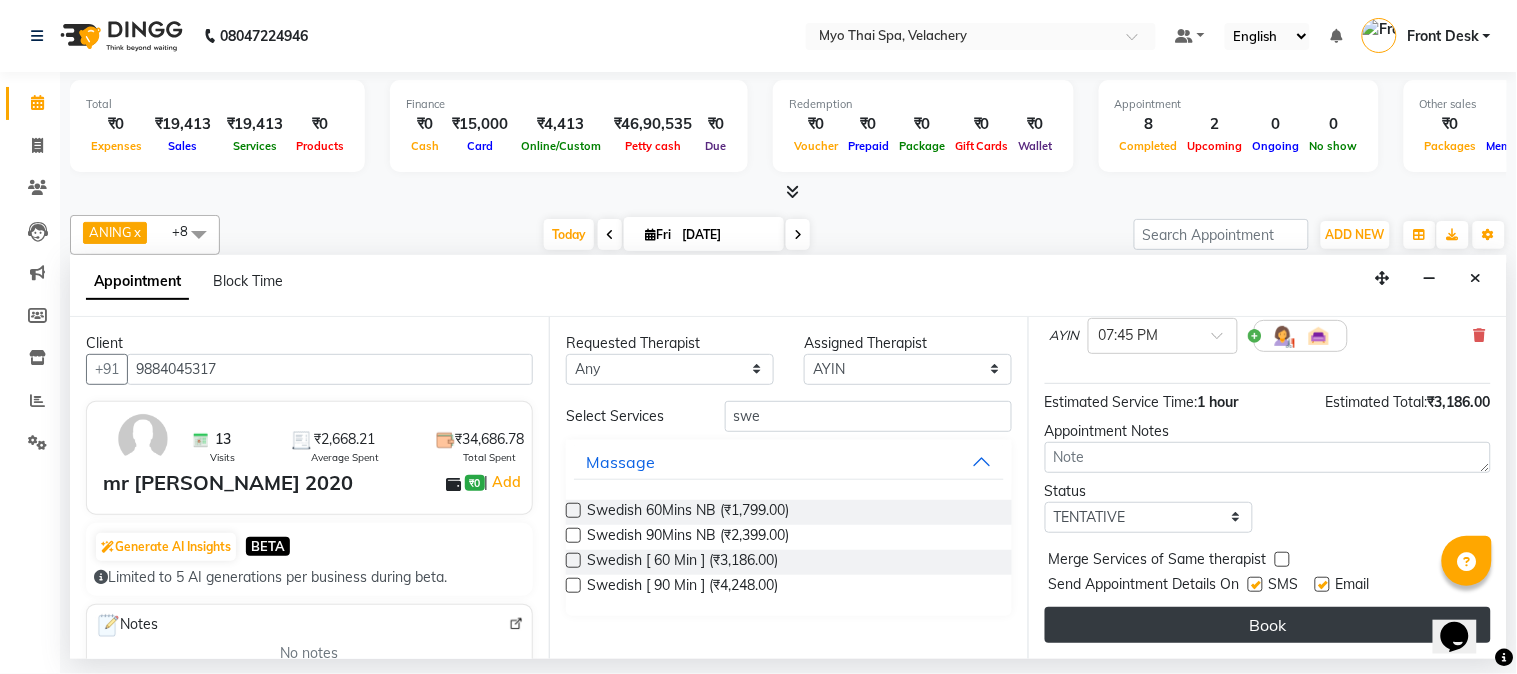 click on "Book" at bounding box center [1268, 625] 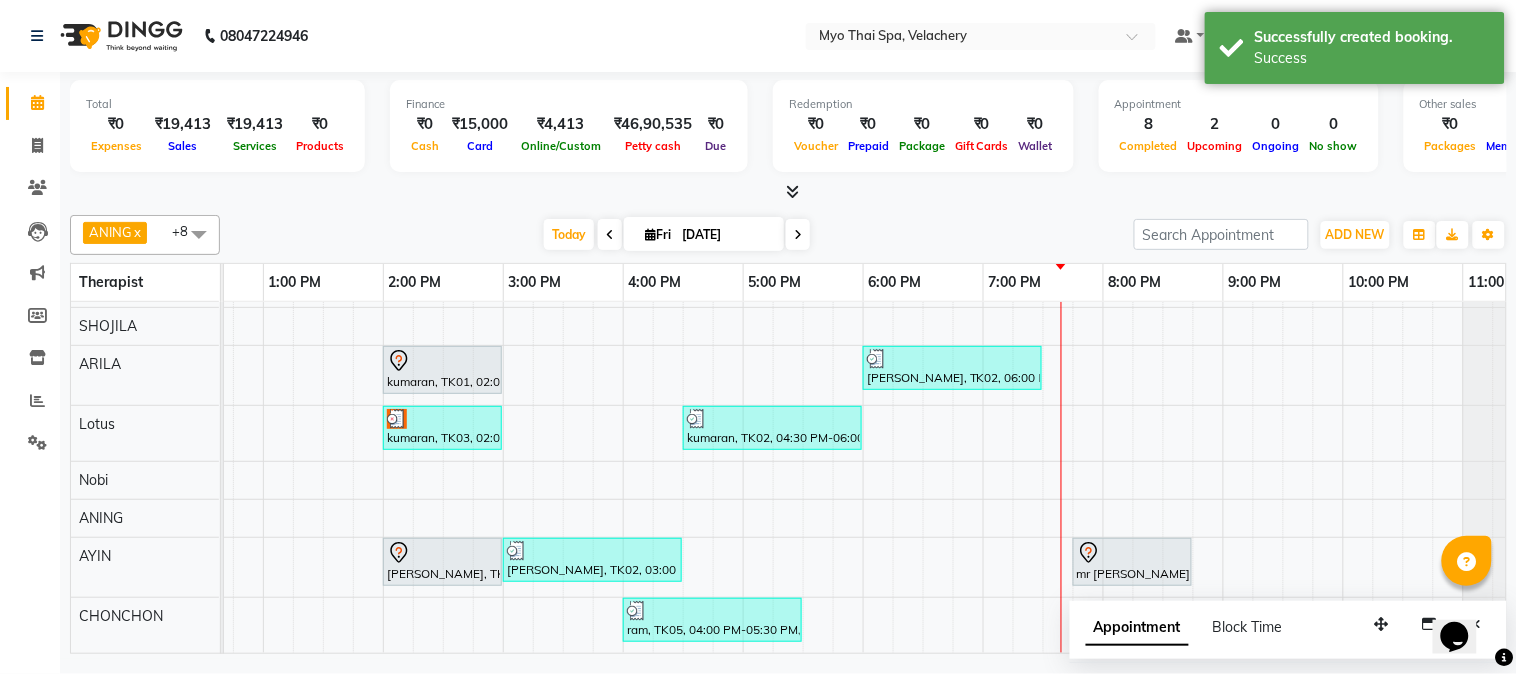 scroll, scrollTop: 64, scrollLeft: 441, axis: both 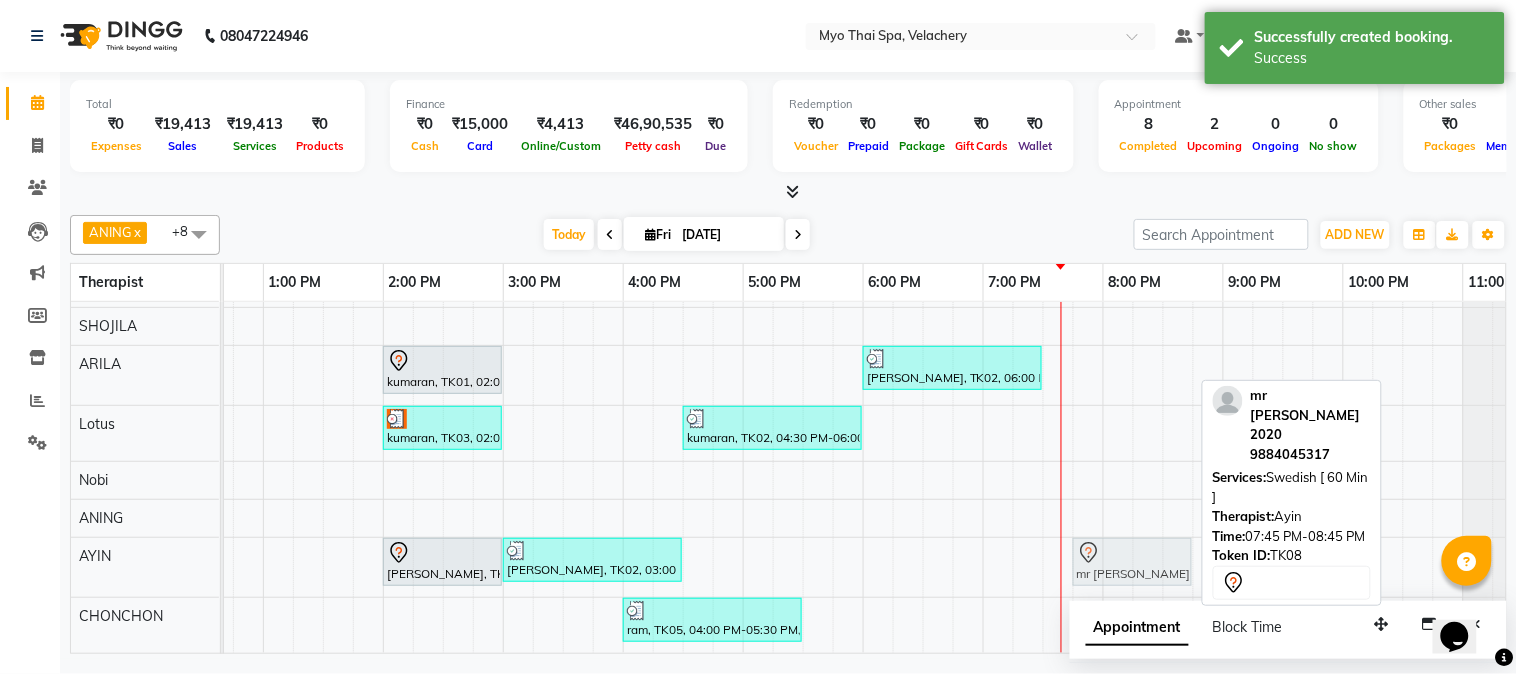 drag, startPoint x: 1127, startPoint y: 561, endPoint x: 1133, endPoint y: 545, distance: 17.088007 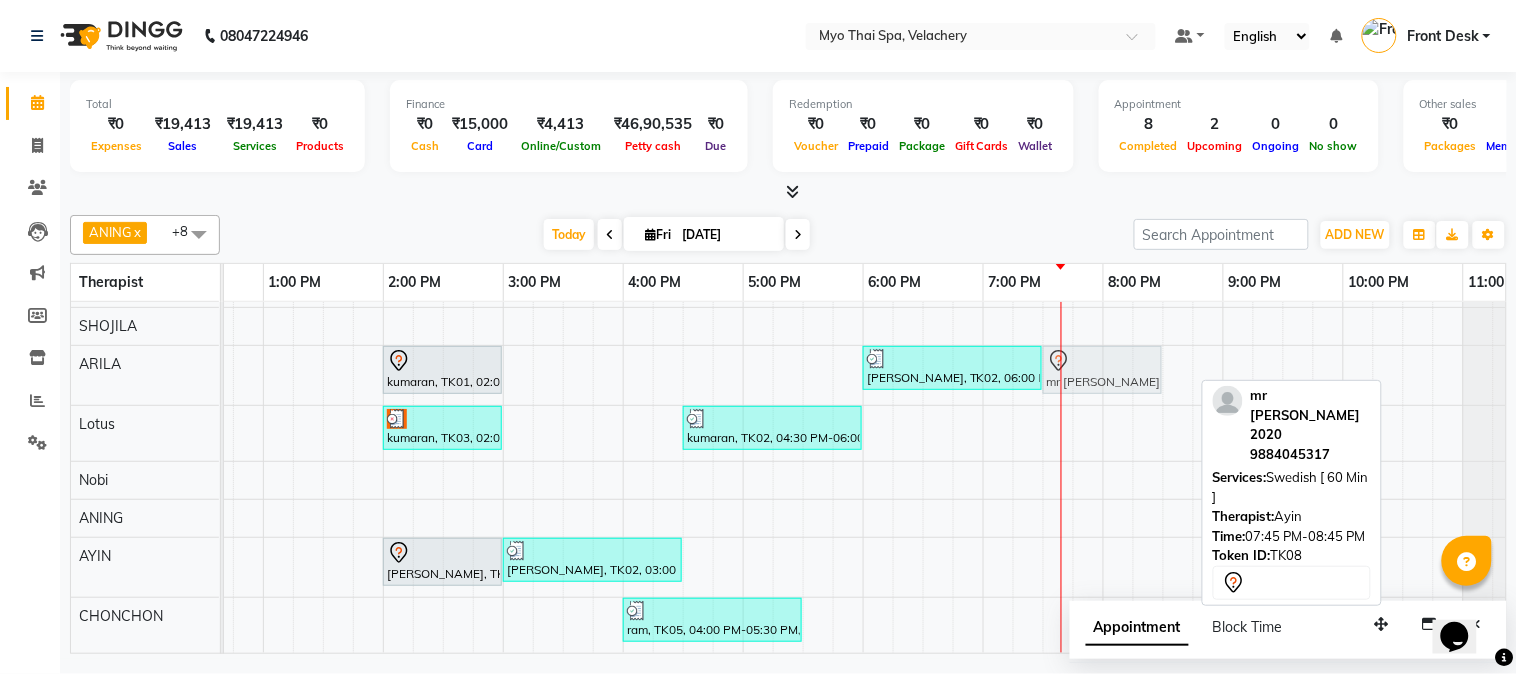 scroll, scrollTop: 106, scrollLeft: 441, axis: both 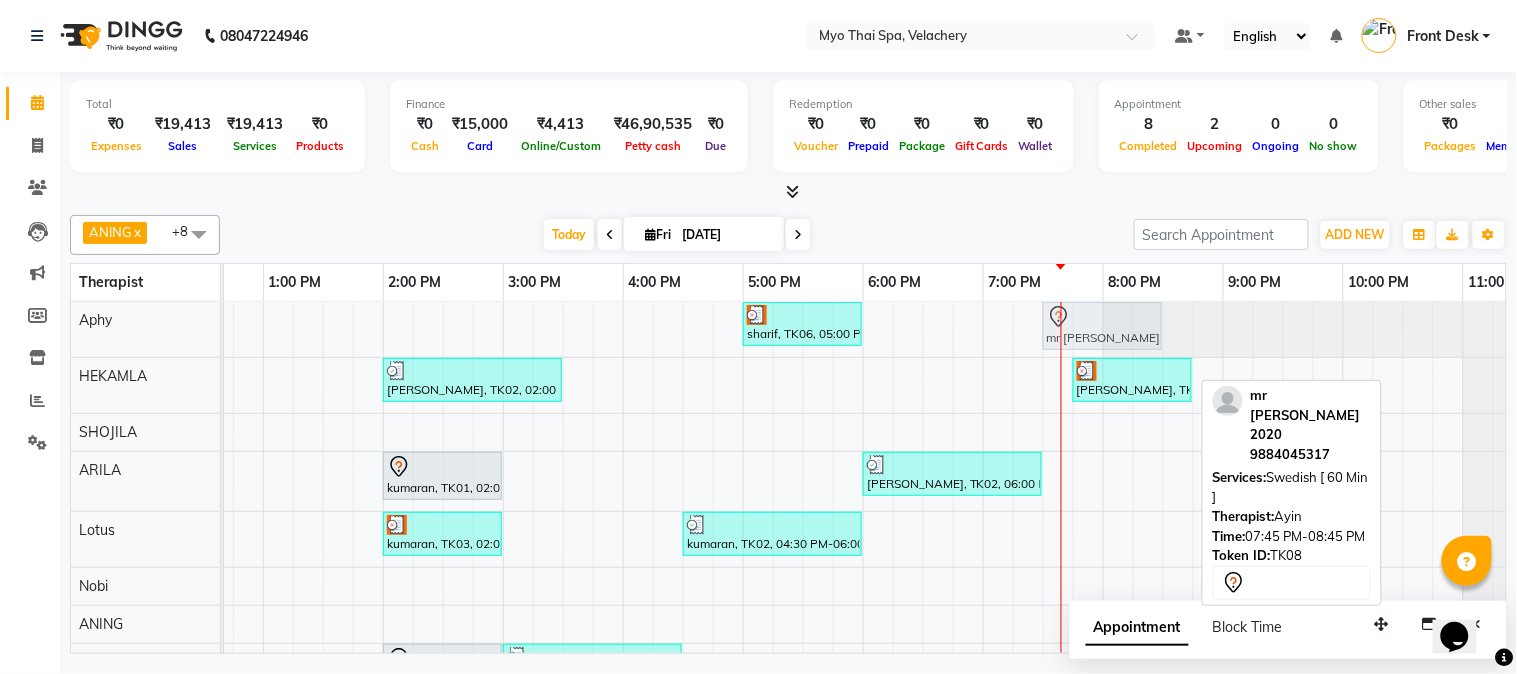 drag, startPoint x: 1133, startPoint y: 545, endPoint x: 1091, endPoint y: 322, distance: 226.92068 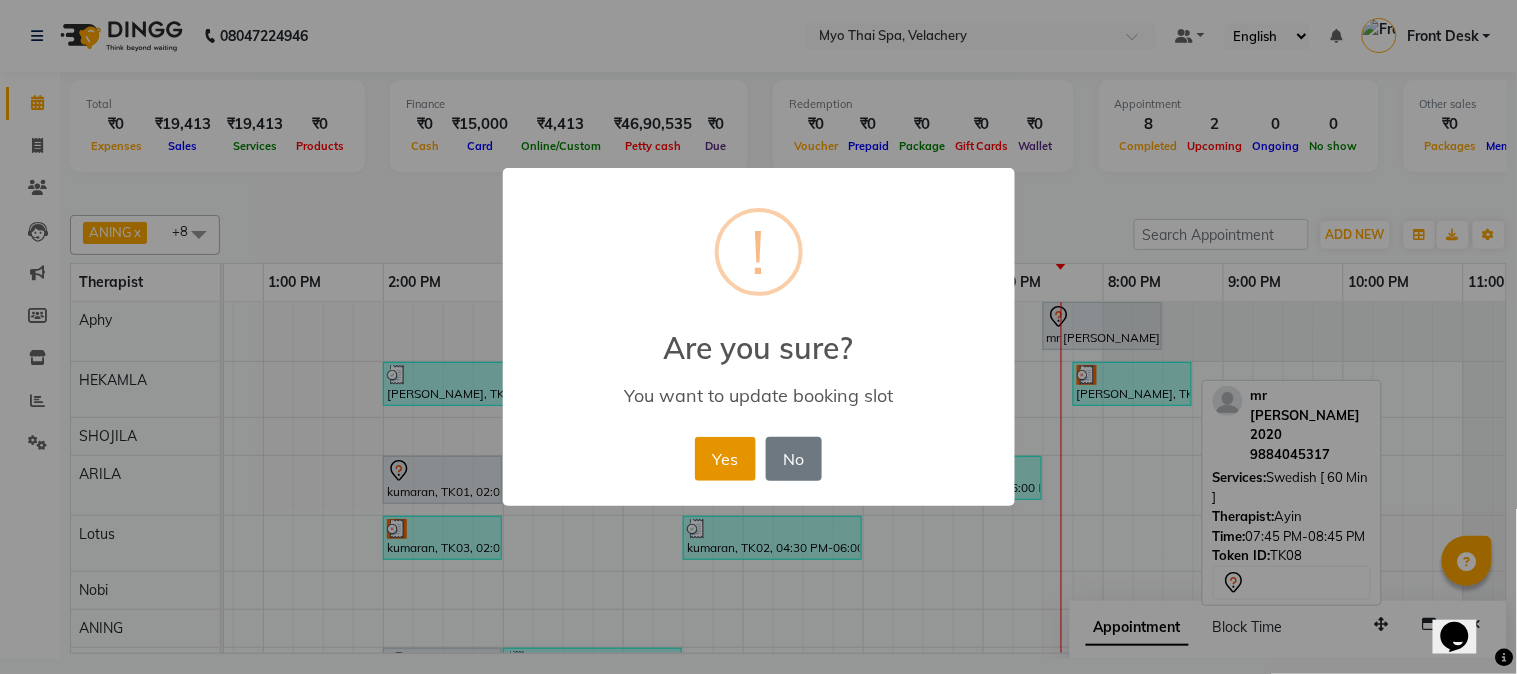 click on "Yes" at bounding box center [725, 459] 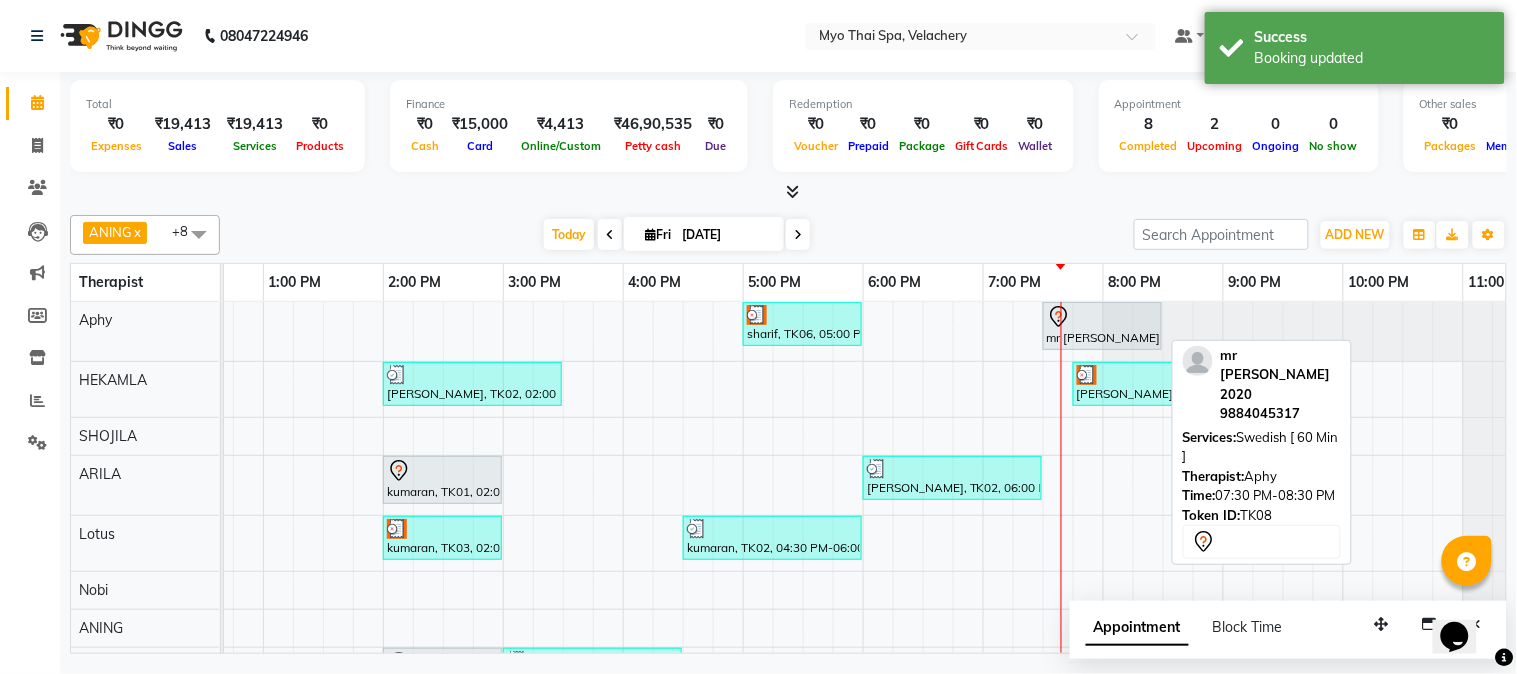 click on "mr [PERSON_NAME]  2020, TK08, 07:30 PM-08:30 PM, [DEMOGRAPHIC_DATA] [ 60 Min ]" at bounding box center (1102, 326) 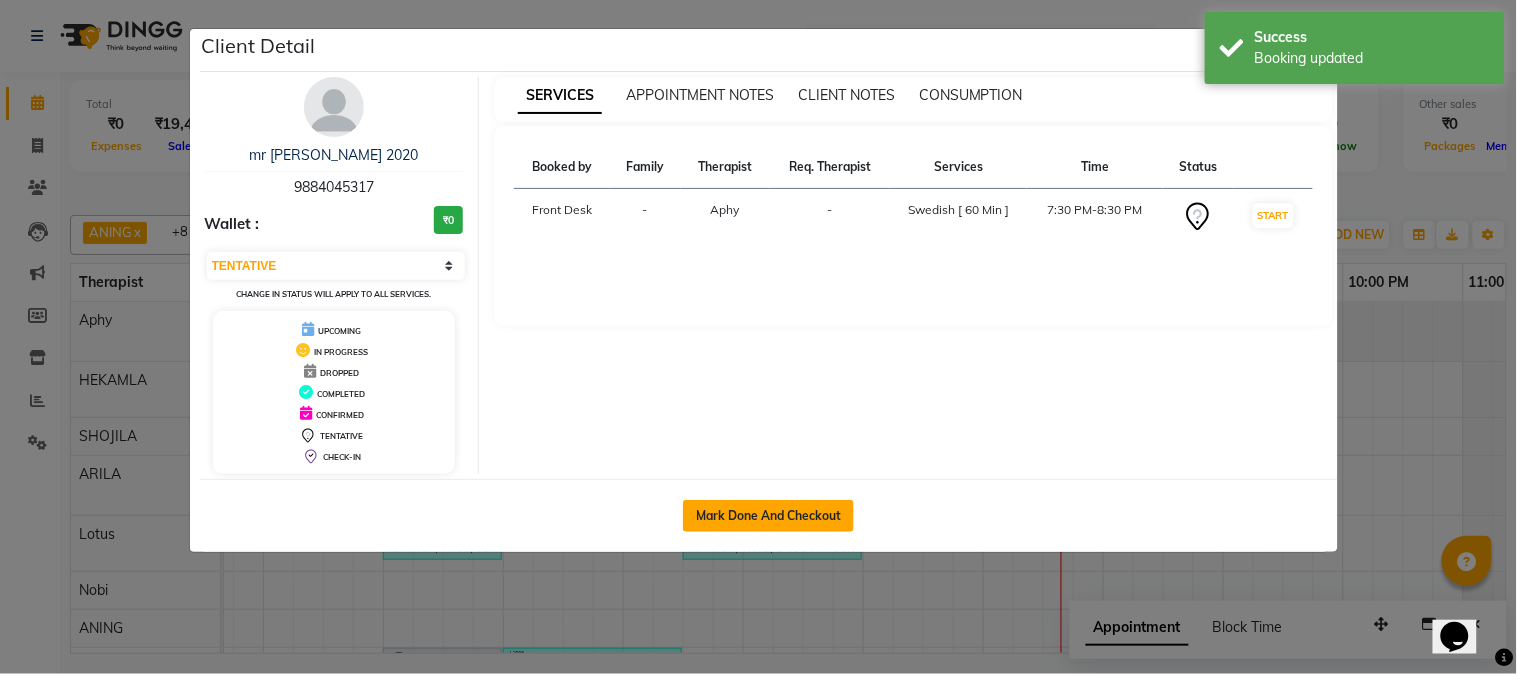 click on "Mark Done And Checkout" 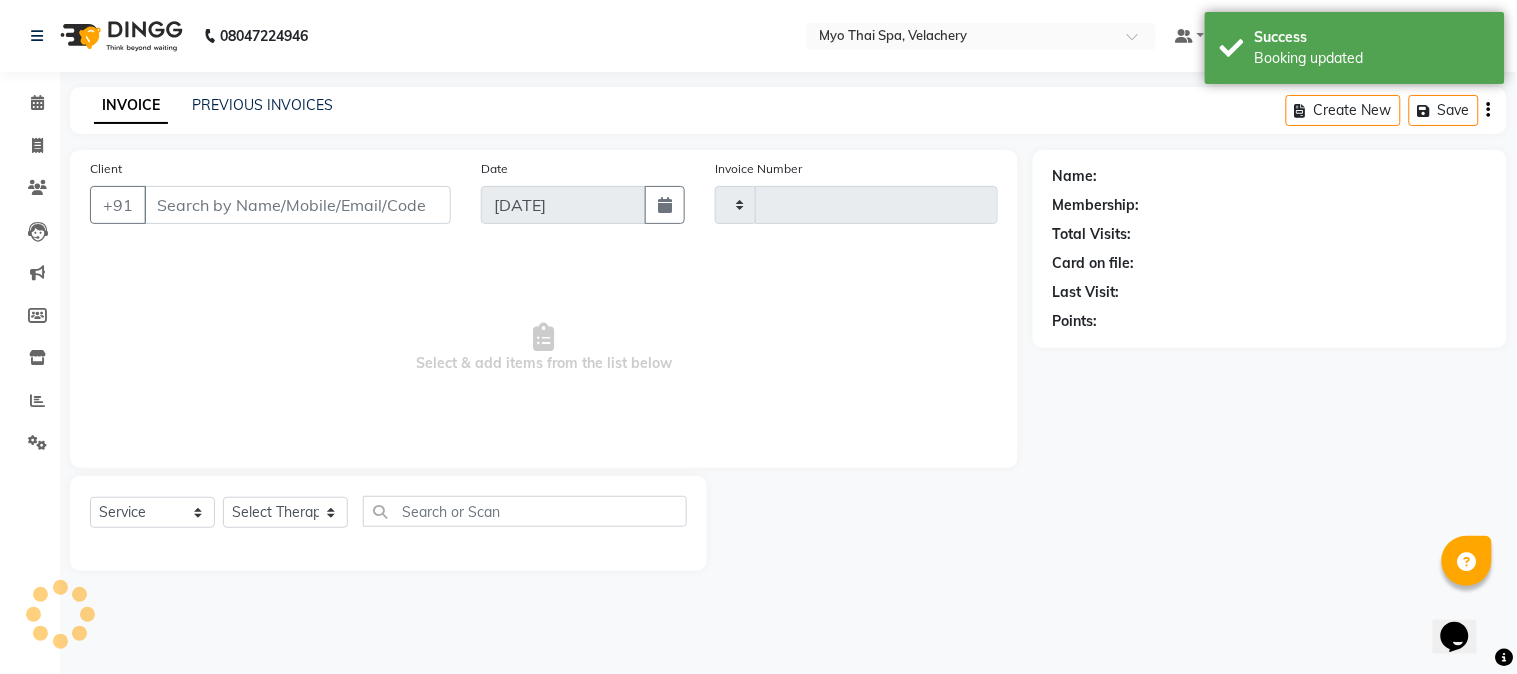 select on "3" 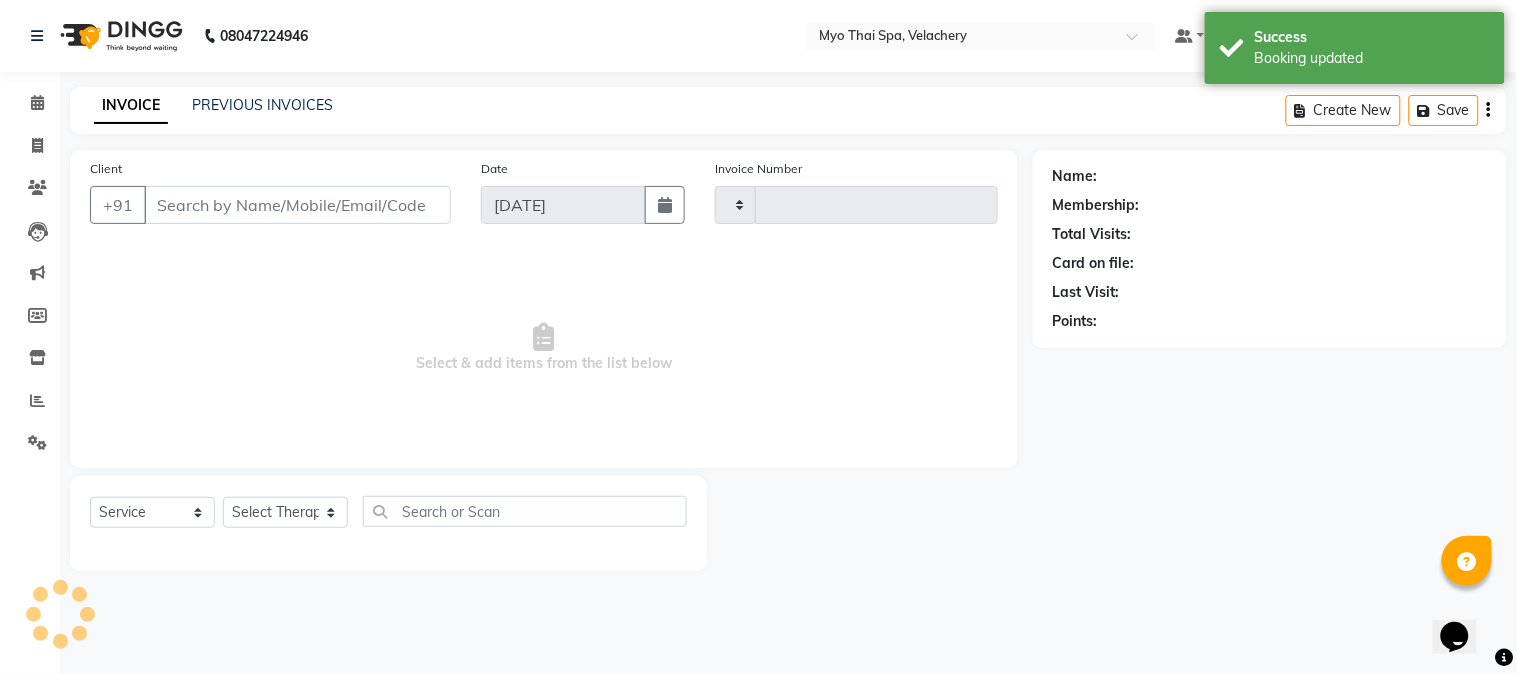 type on "1056" 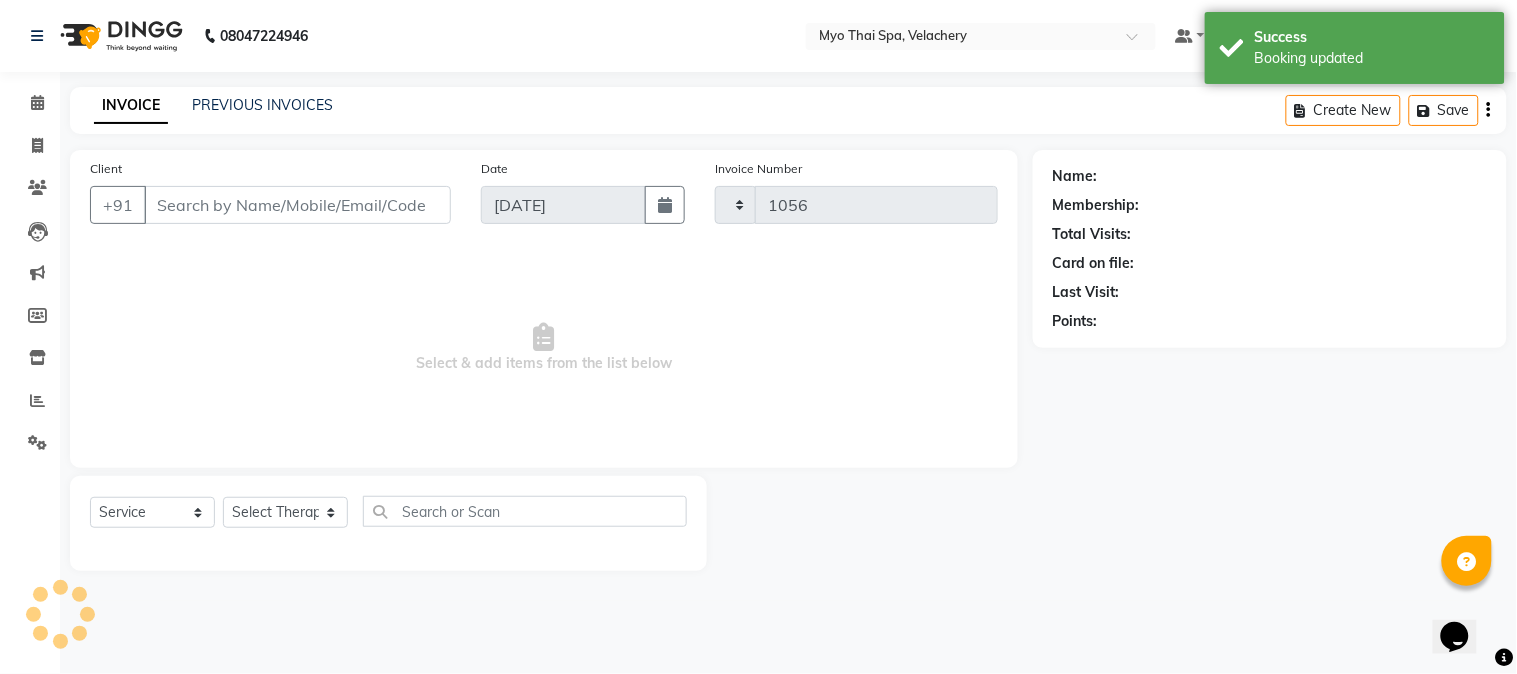 select on "5554" 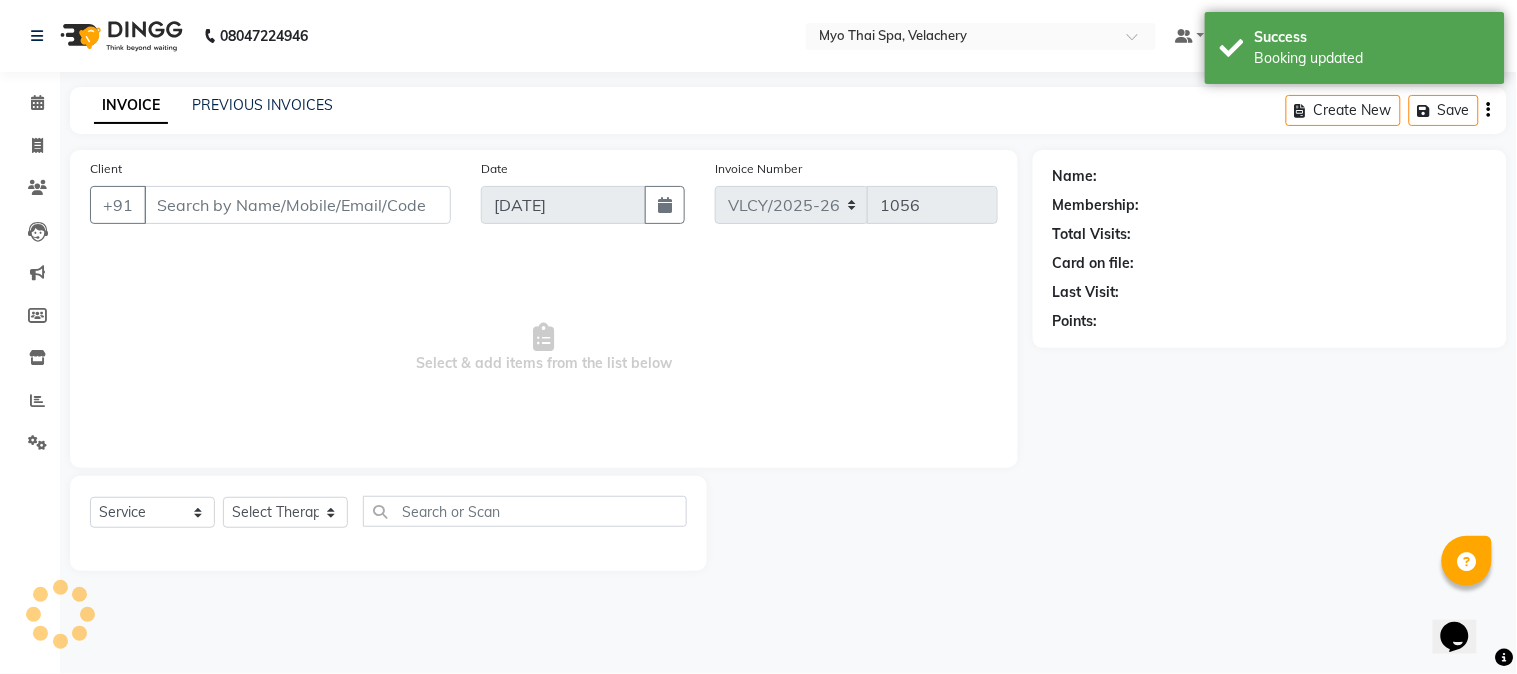 type on "9884045317" 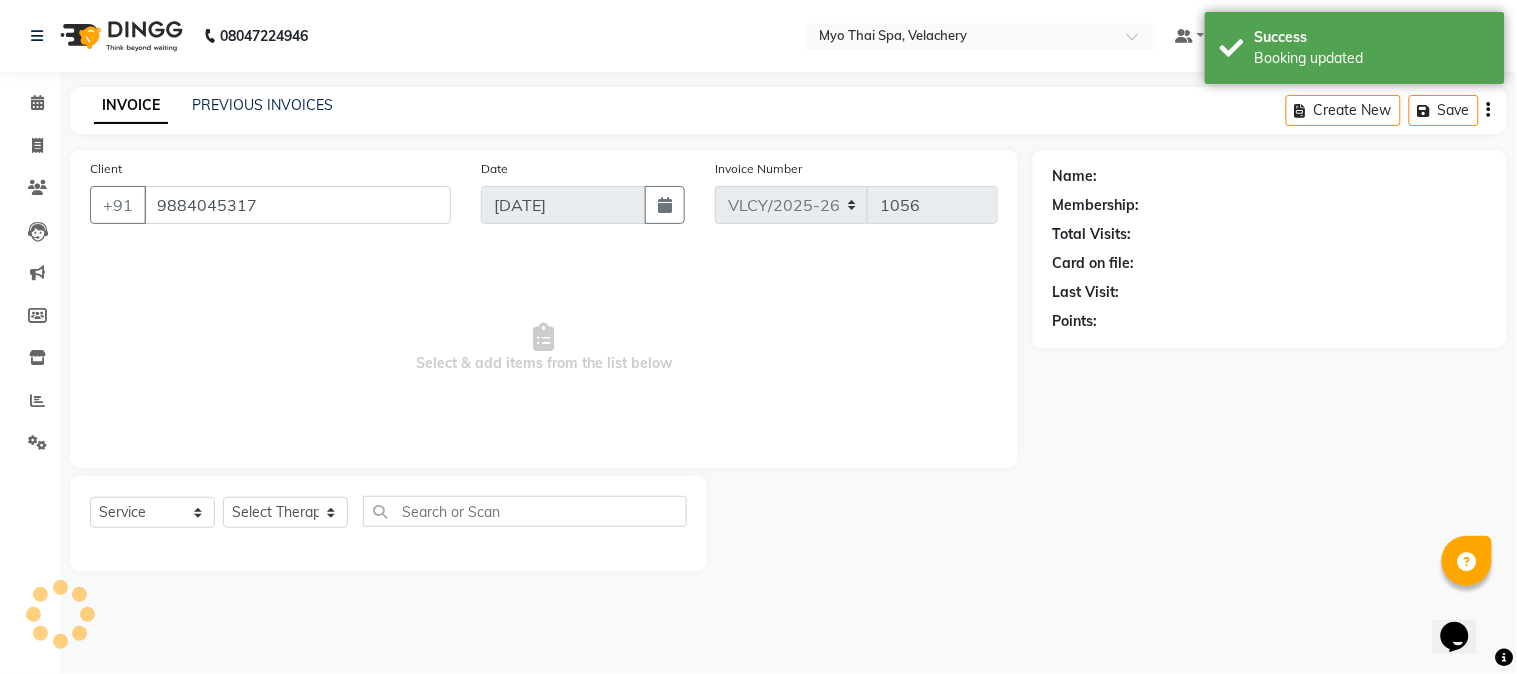 select on "13474" 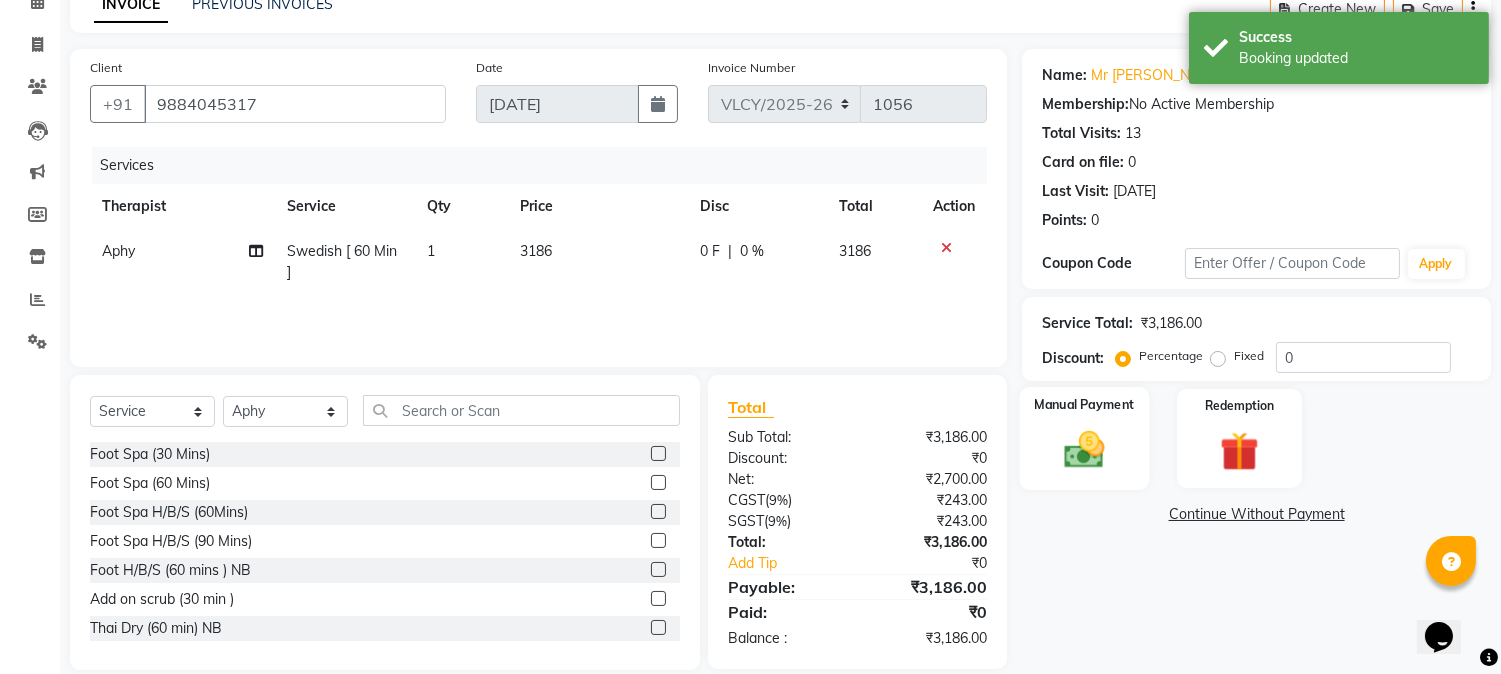 scroll, scrollTop: 111, scrollLeft: 0, axis: vertical 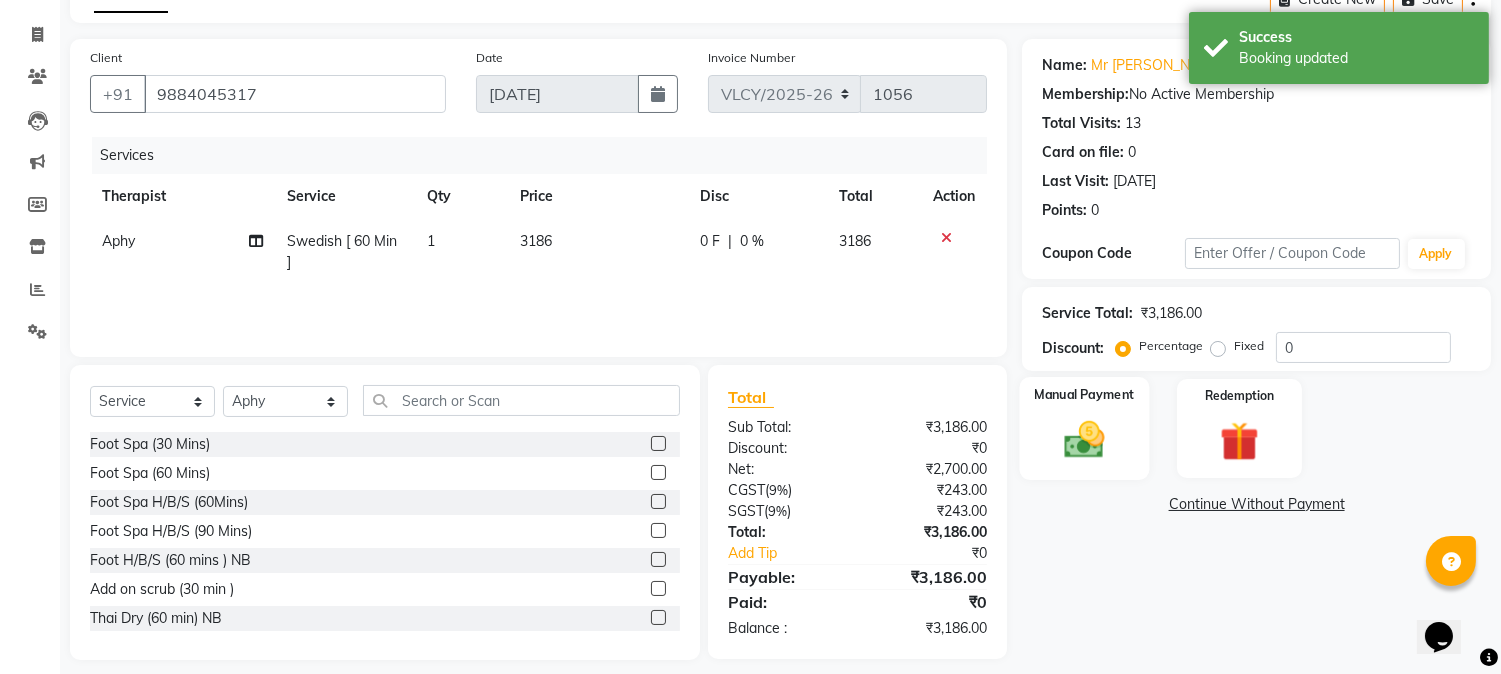 click 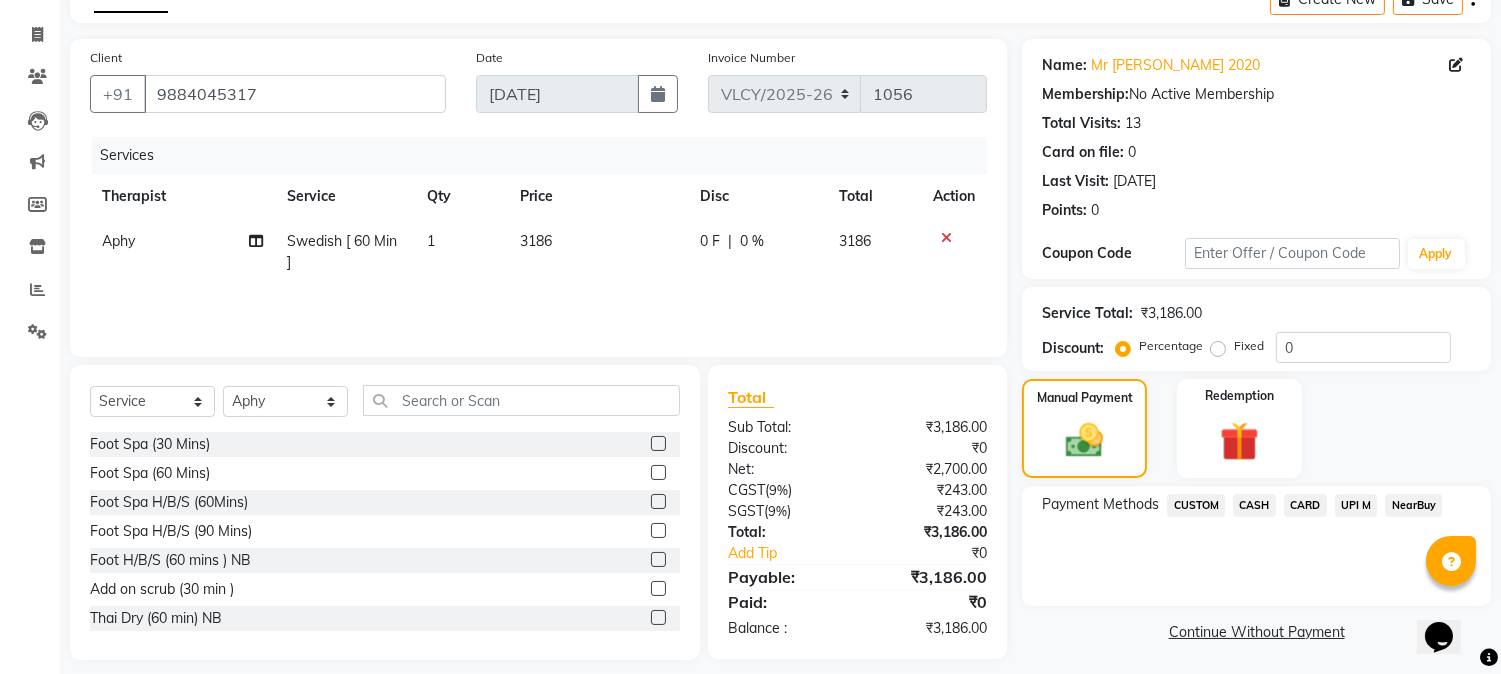 click on "CARD" 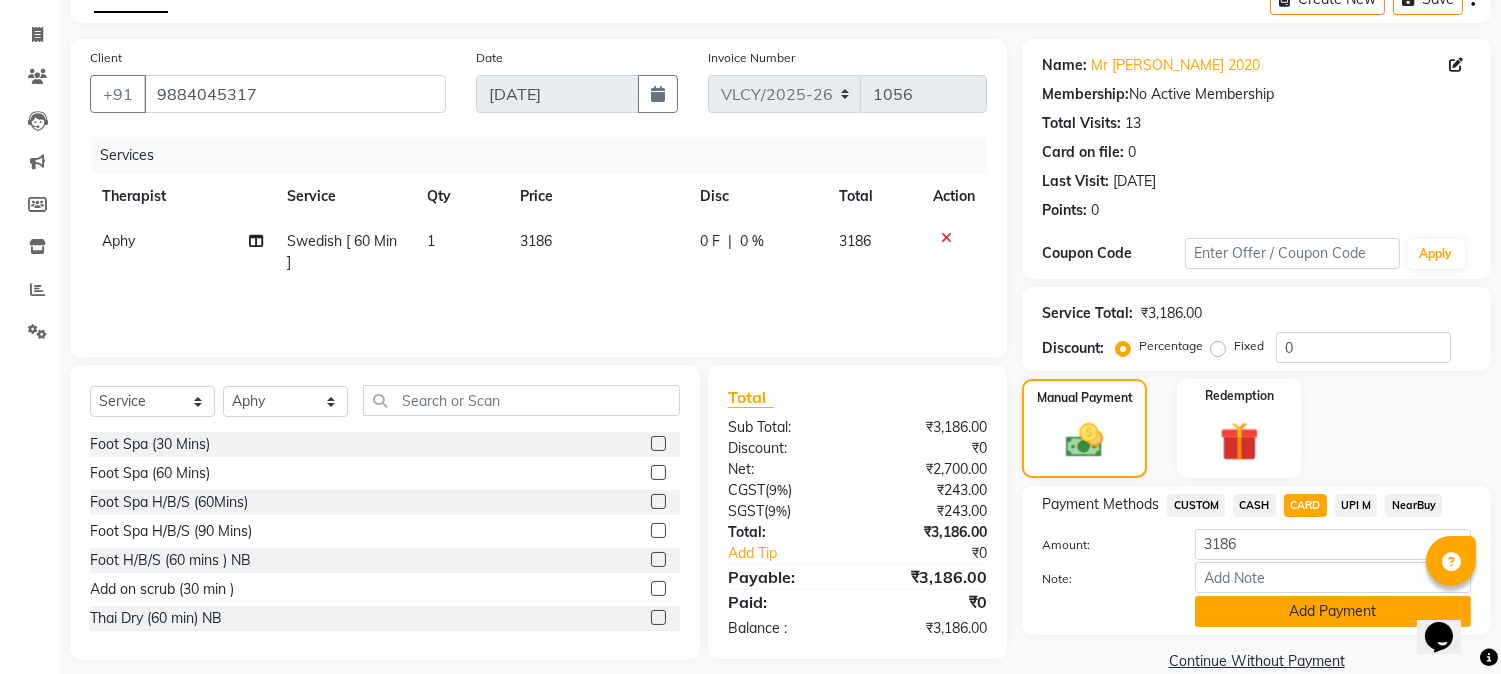 click on "Add Payment" 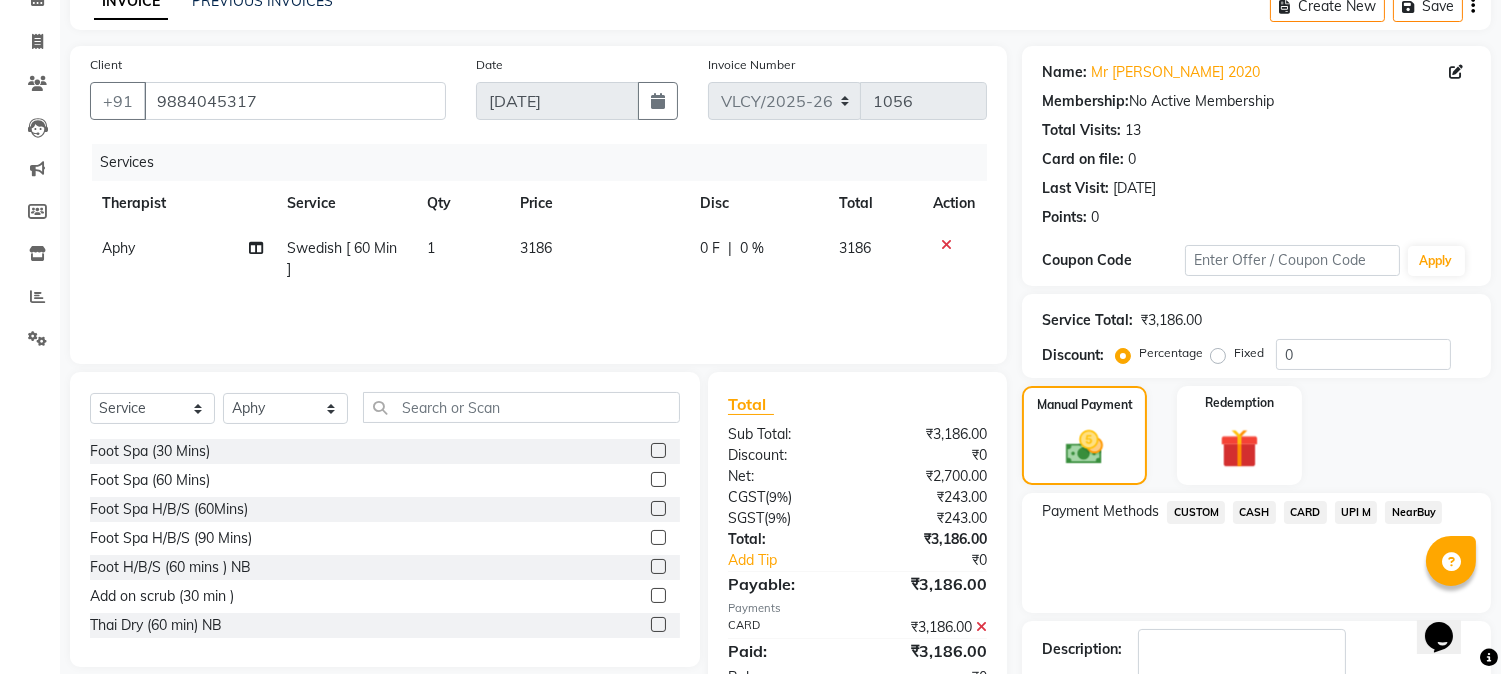 scroll, scrollTop: 265, scrollLeft: 0, axis: vertical 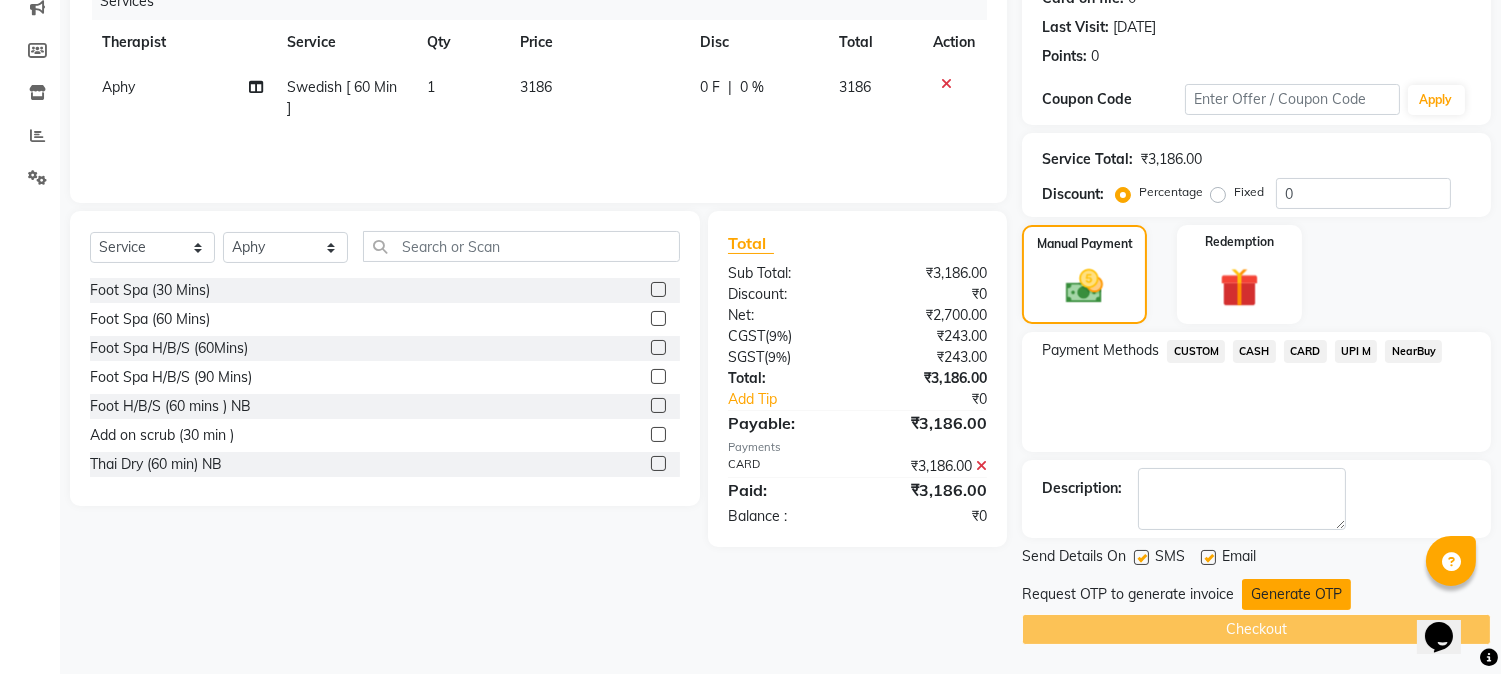 click on "Generate OTP" 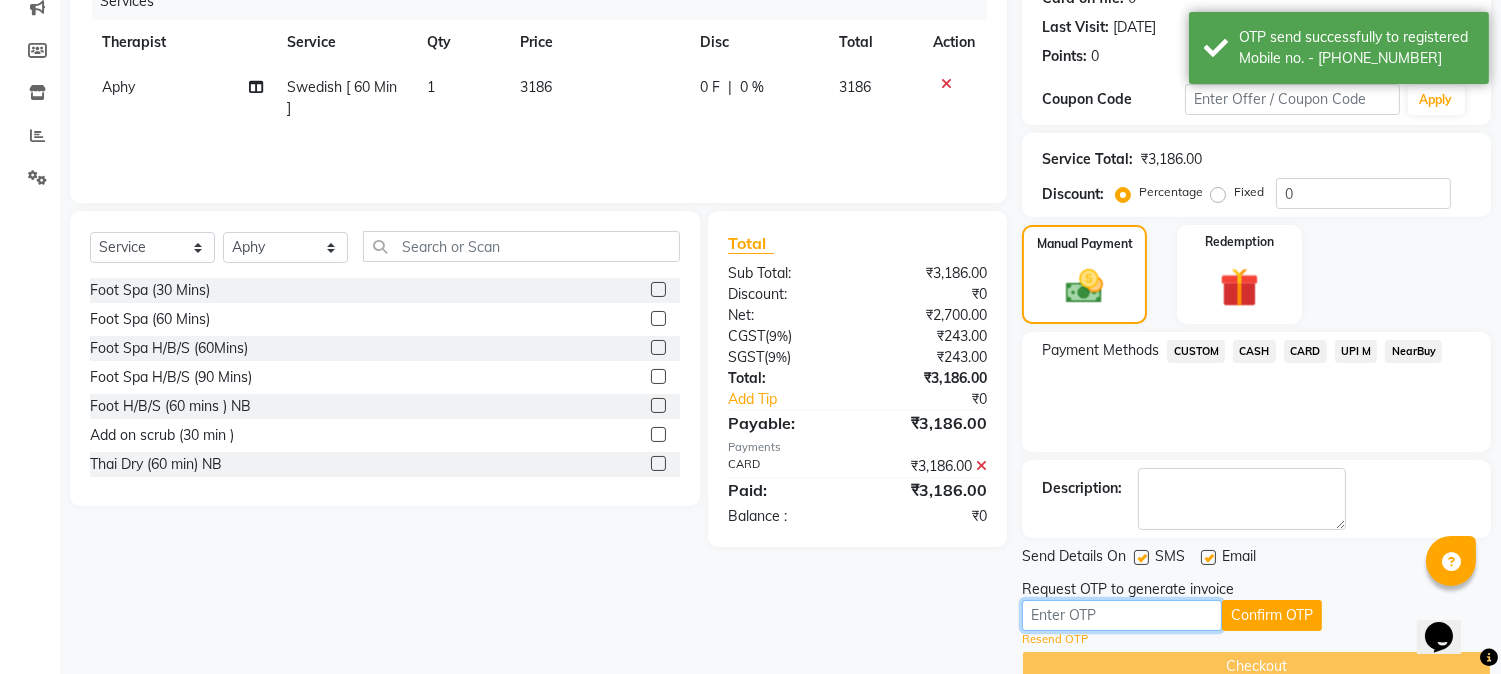 click at bounding box center [1122, 615] 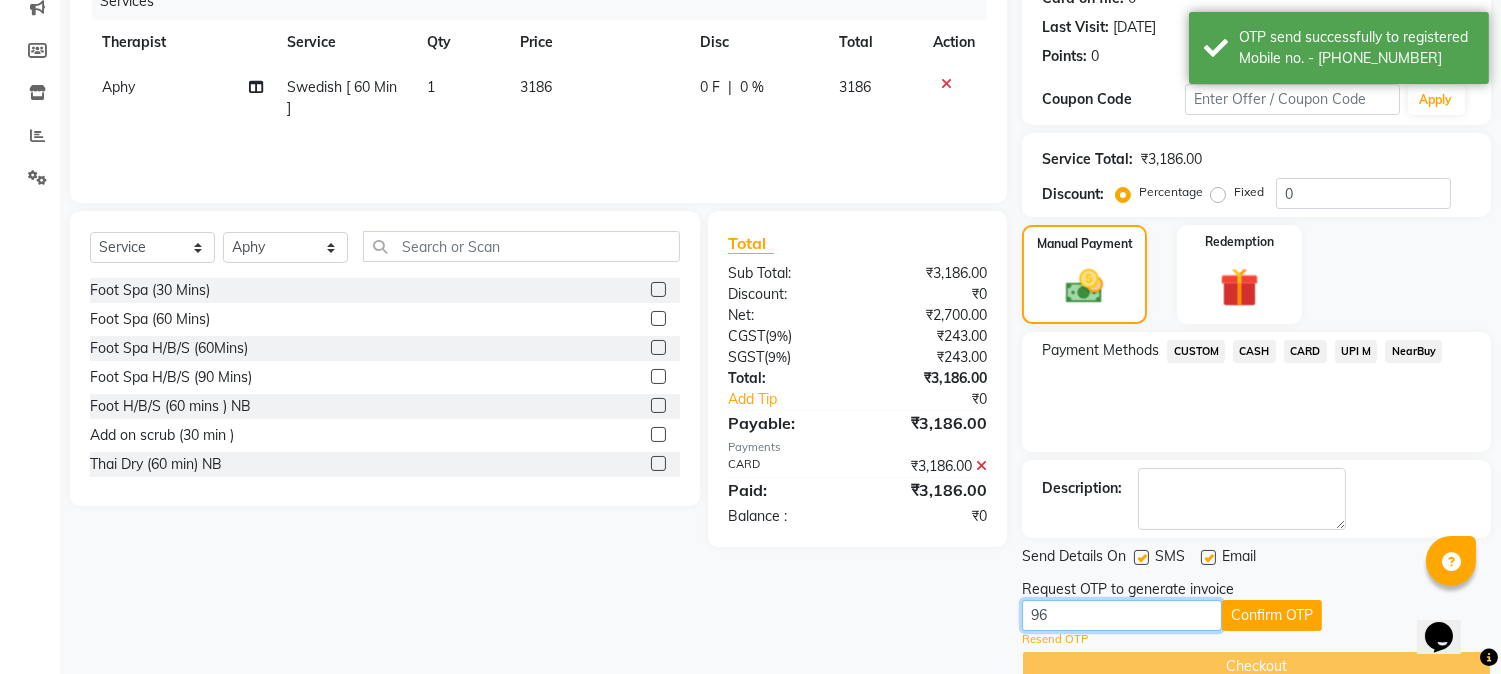 type on "9" 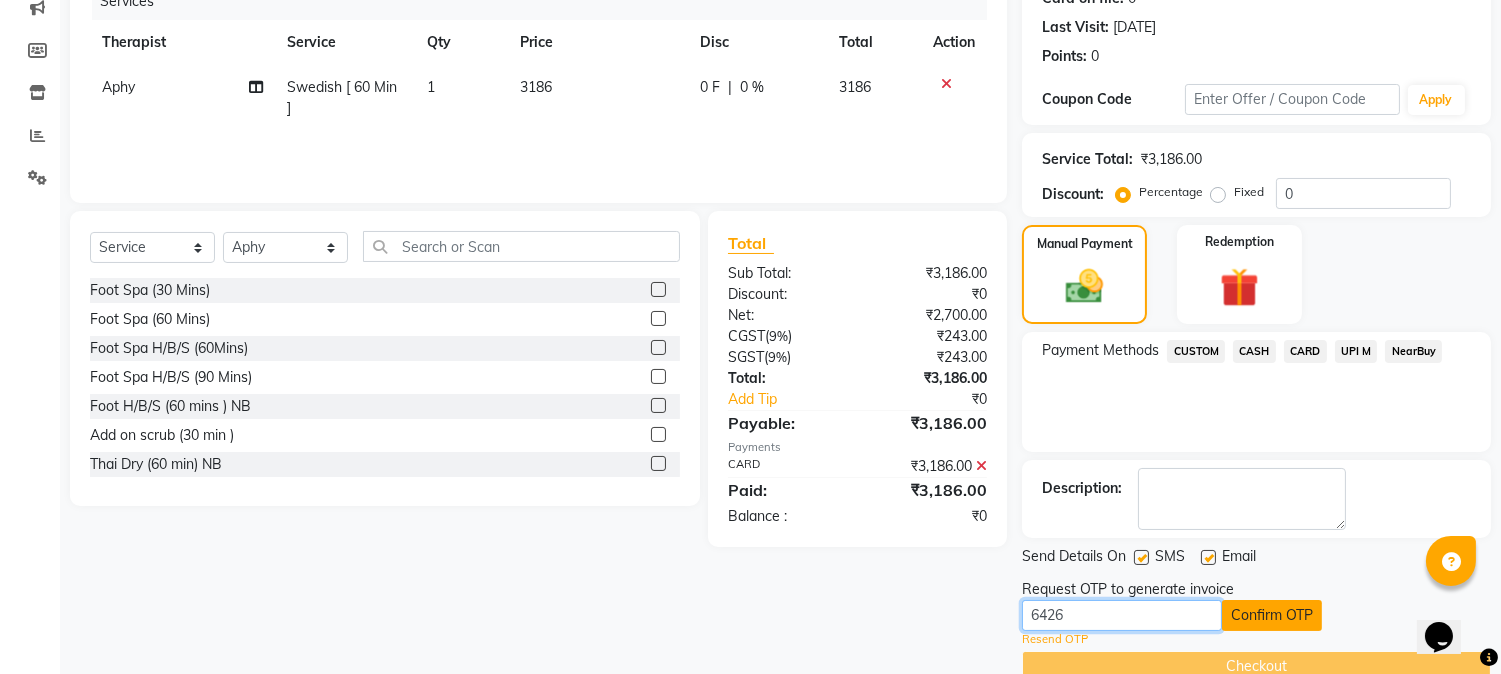 type on "6426" 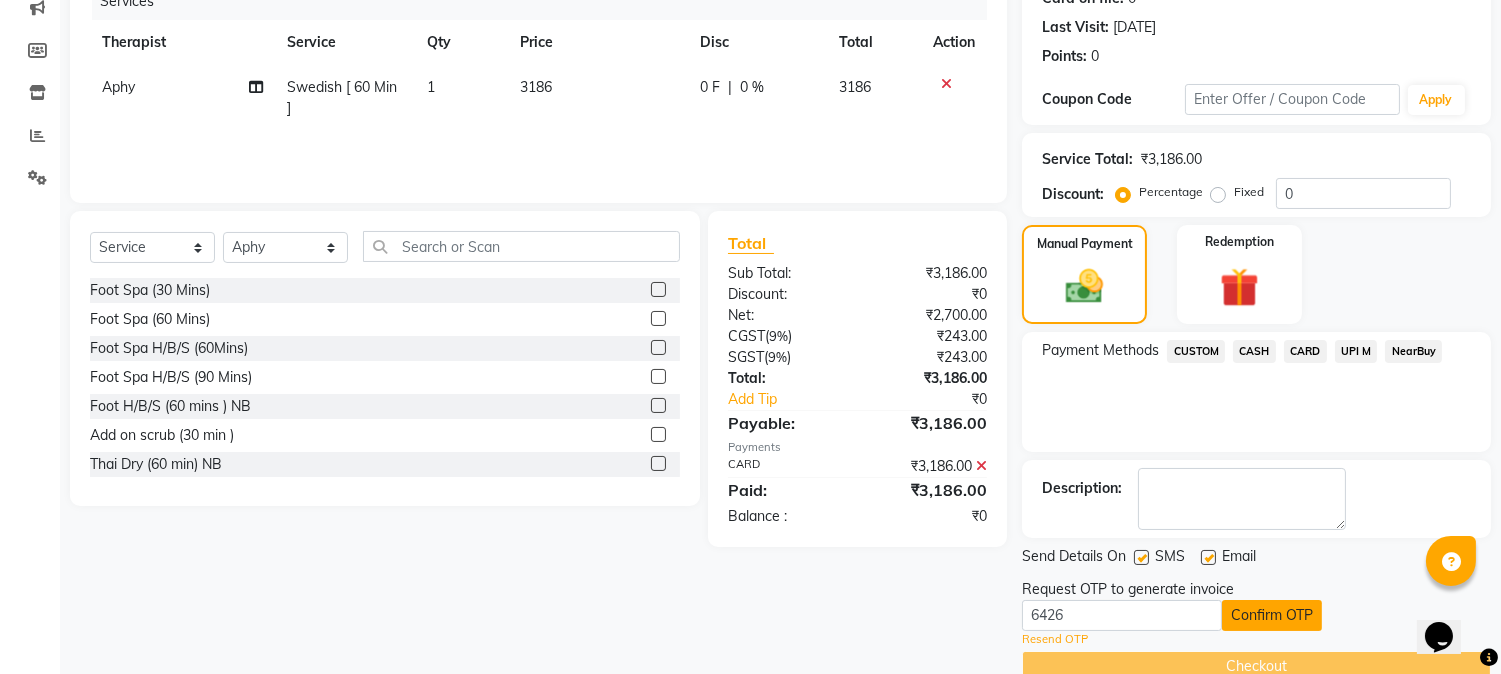 click on "Confirm OTP" 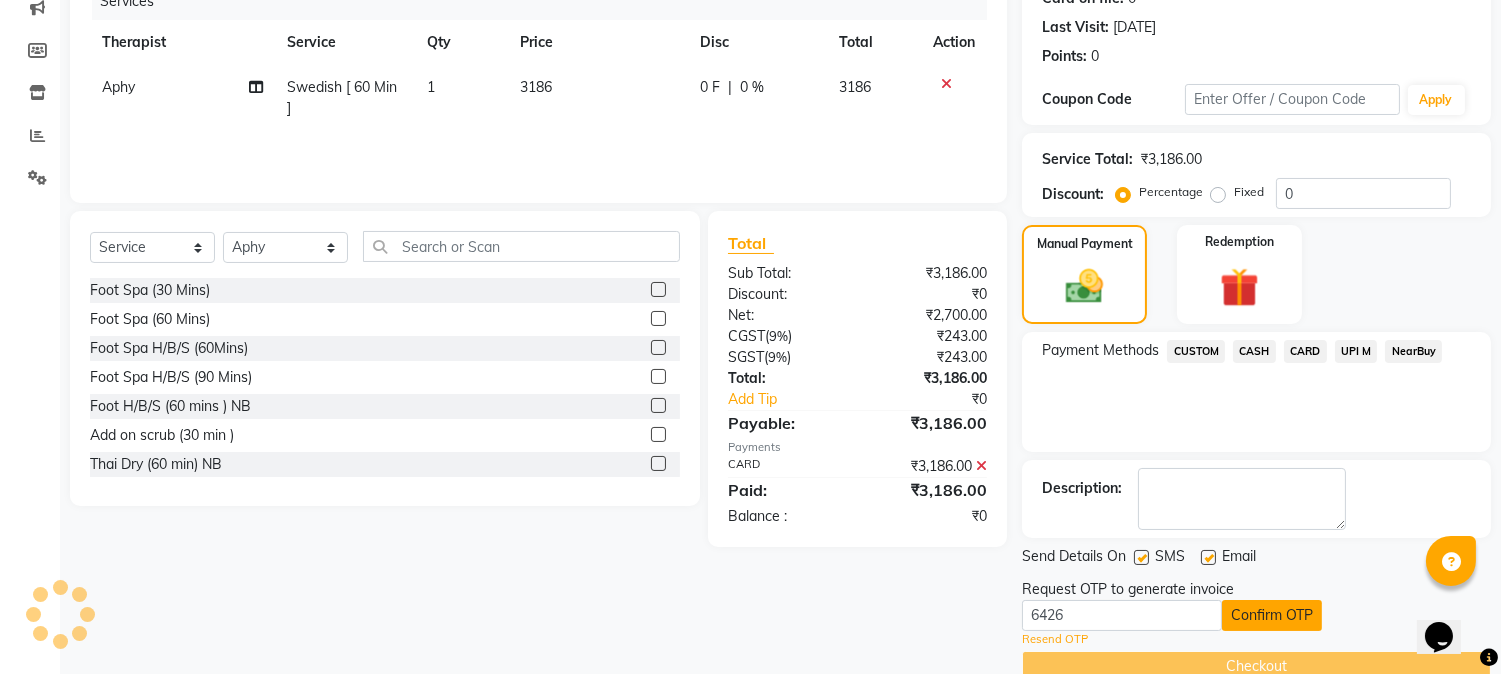 scroll, scrollTop: 225, scrollLeft: 0, axis: vertical 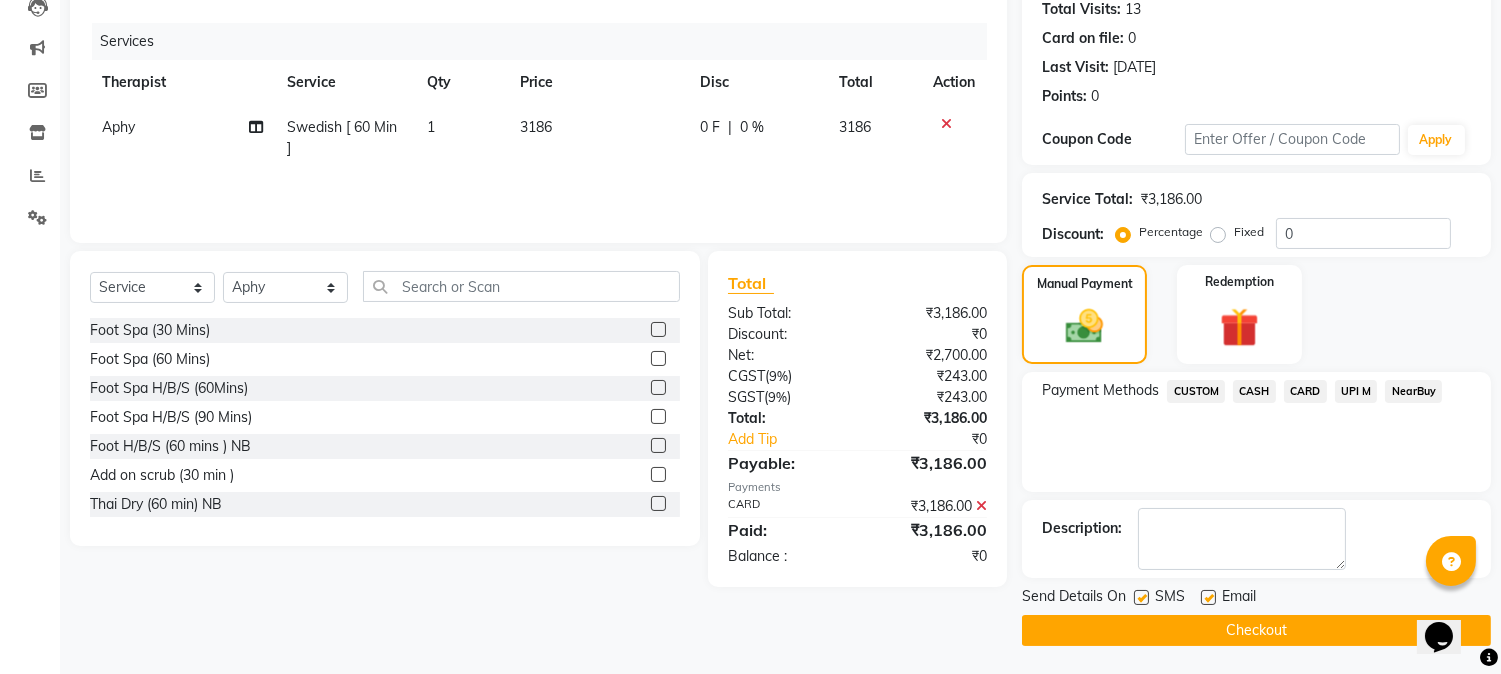 click on "Checkout" 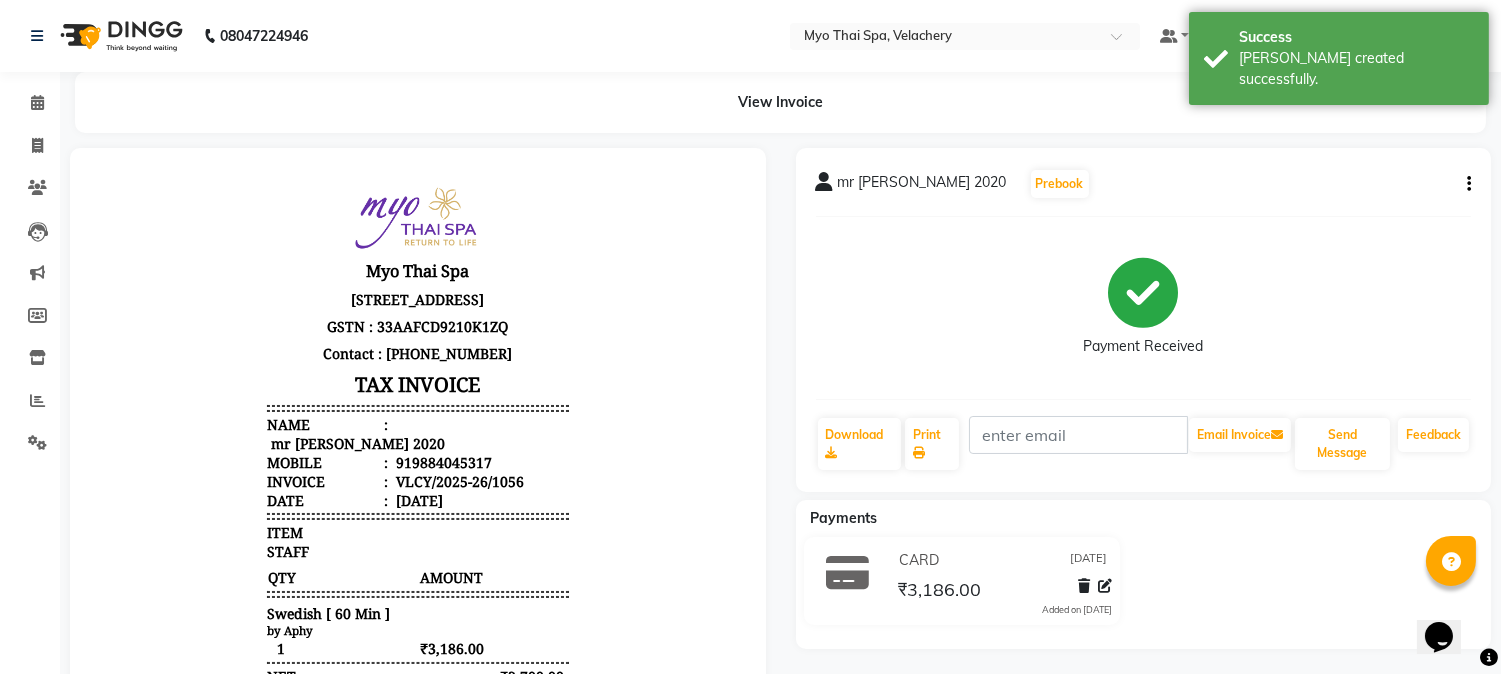scroll, scrollTop: 0, scrollLeft: 0, axis: both 